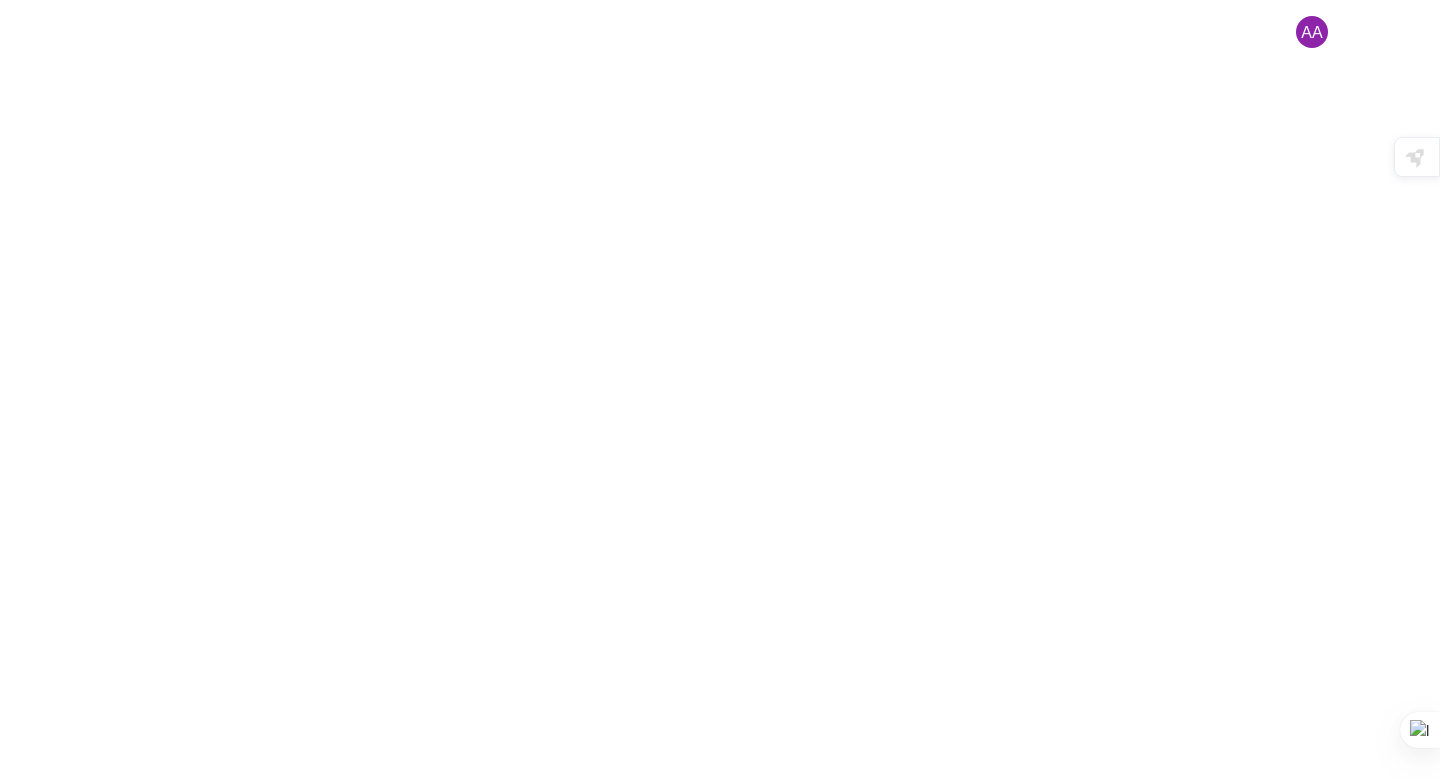 scroll, scrollTop: 0, scrollLeft: 0, axis: both 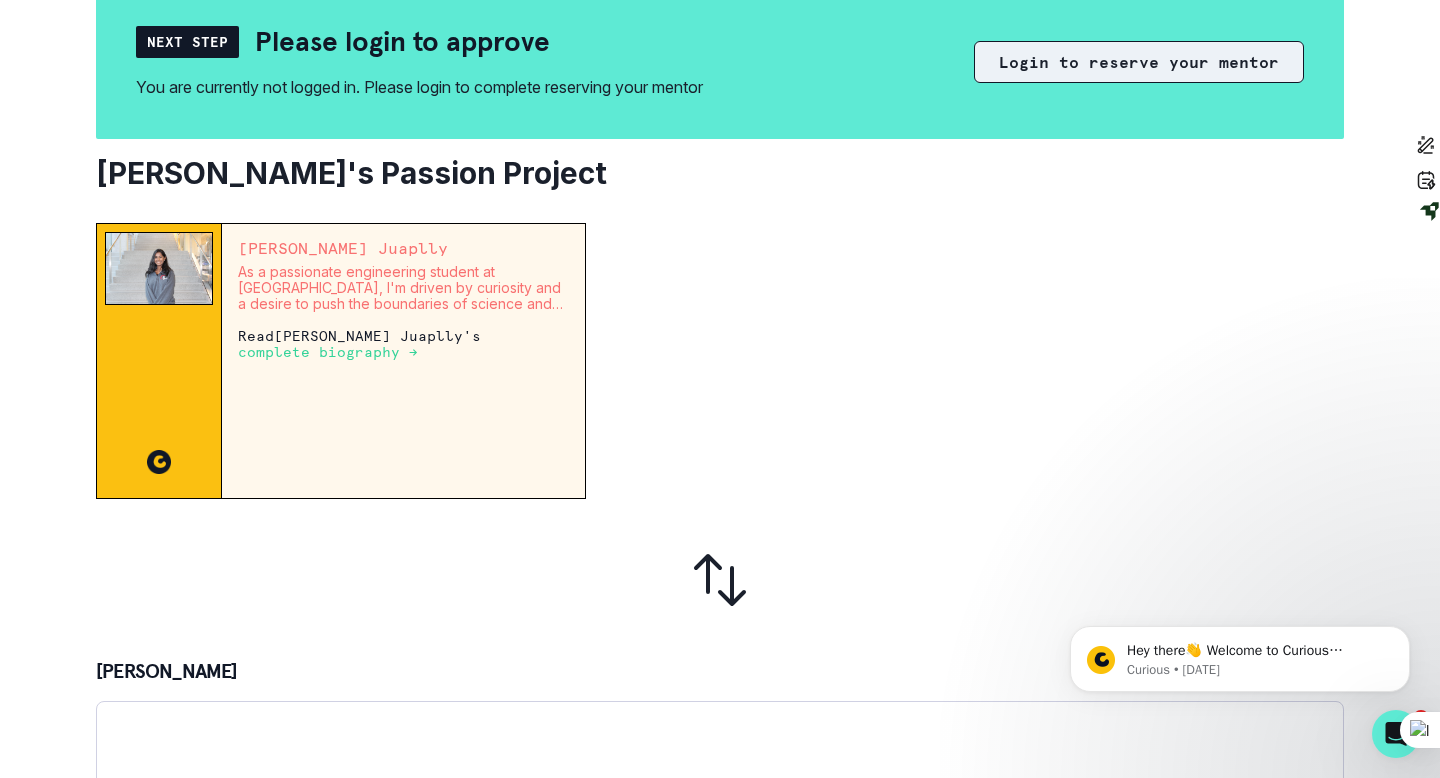 click on "Login to reserve your mentor" at bounding box center [1139, 62] 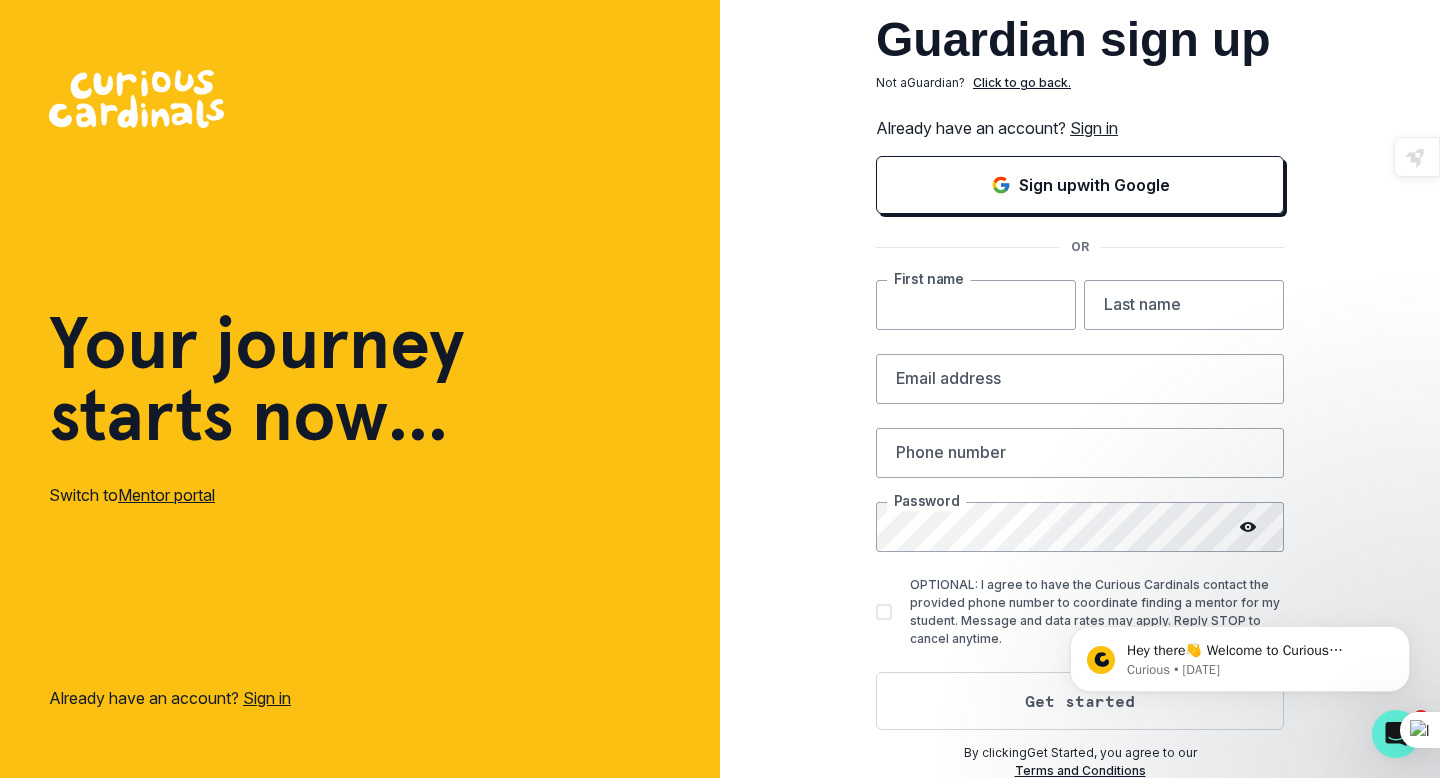 click at bounding box center [976, 305] 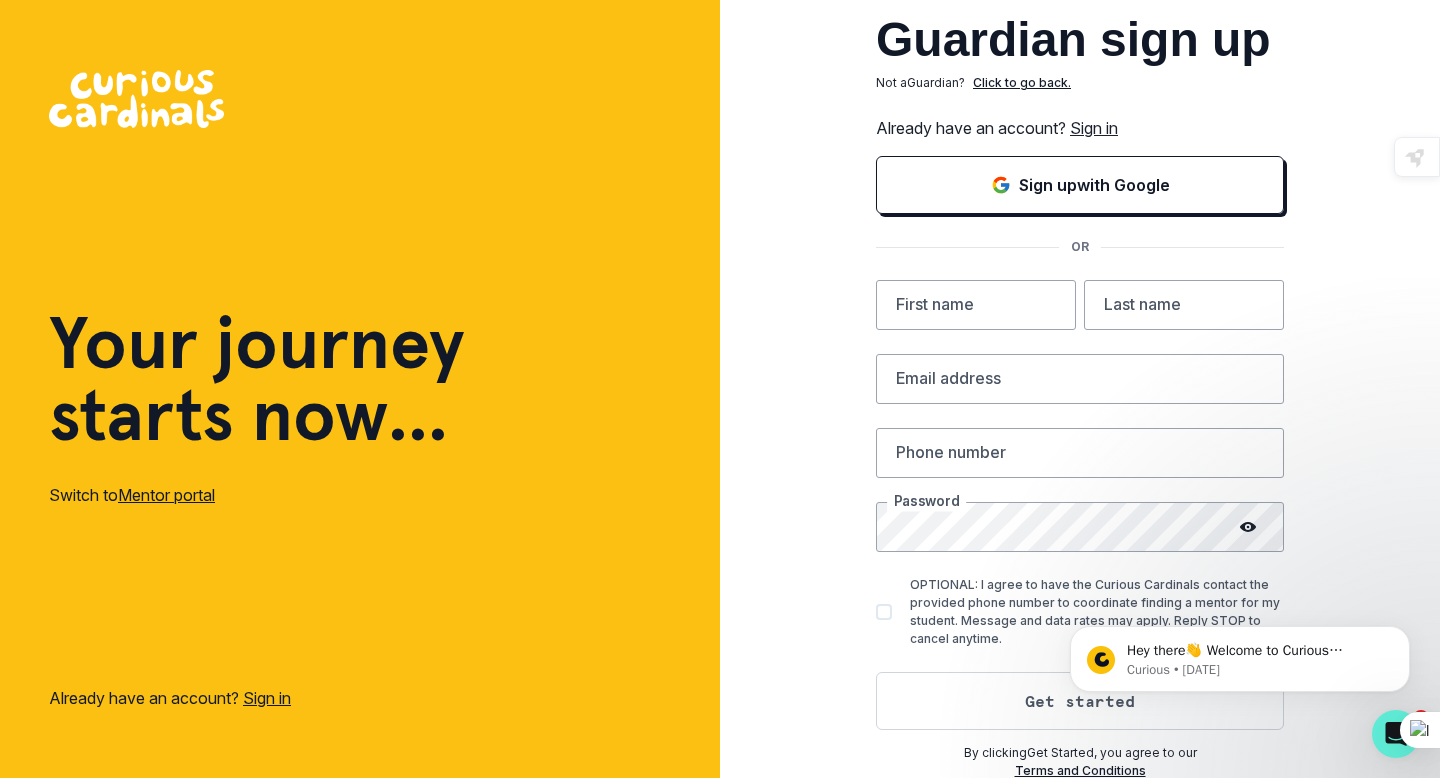 click on "Guardian sign up Not a  Guardian ? Click to go back. Already have an account?   Sign in Sign up  with Google OR First name Last name Email address Phone number Password OPTIONAL: I agree to have the Curious Cardinals contact the provided phone number to coordinate finding a mentor for my student. Message and data rates may apply. Reply STOP to cancel anytime. Get started By clicking  Get Started , you agree to our Terms and Conditions" at bounding box center [1080, 390] 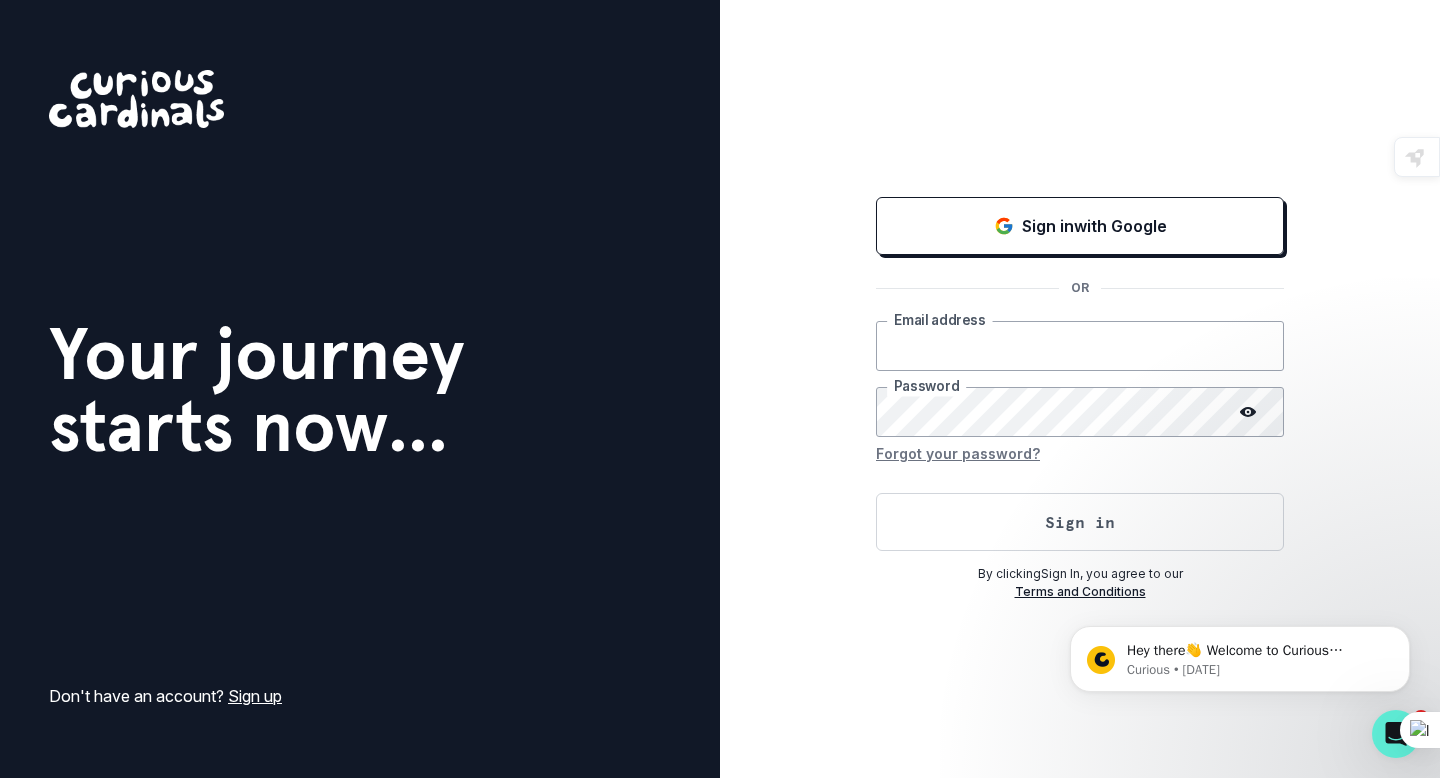 click at bounding box center [1080, 346] 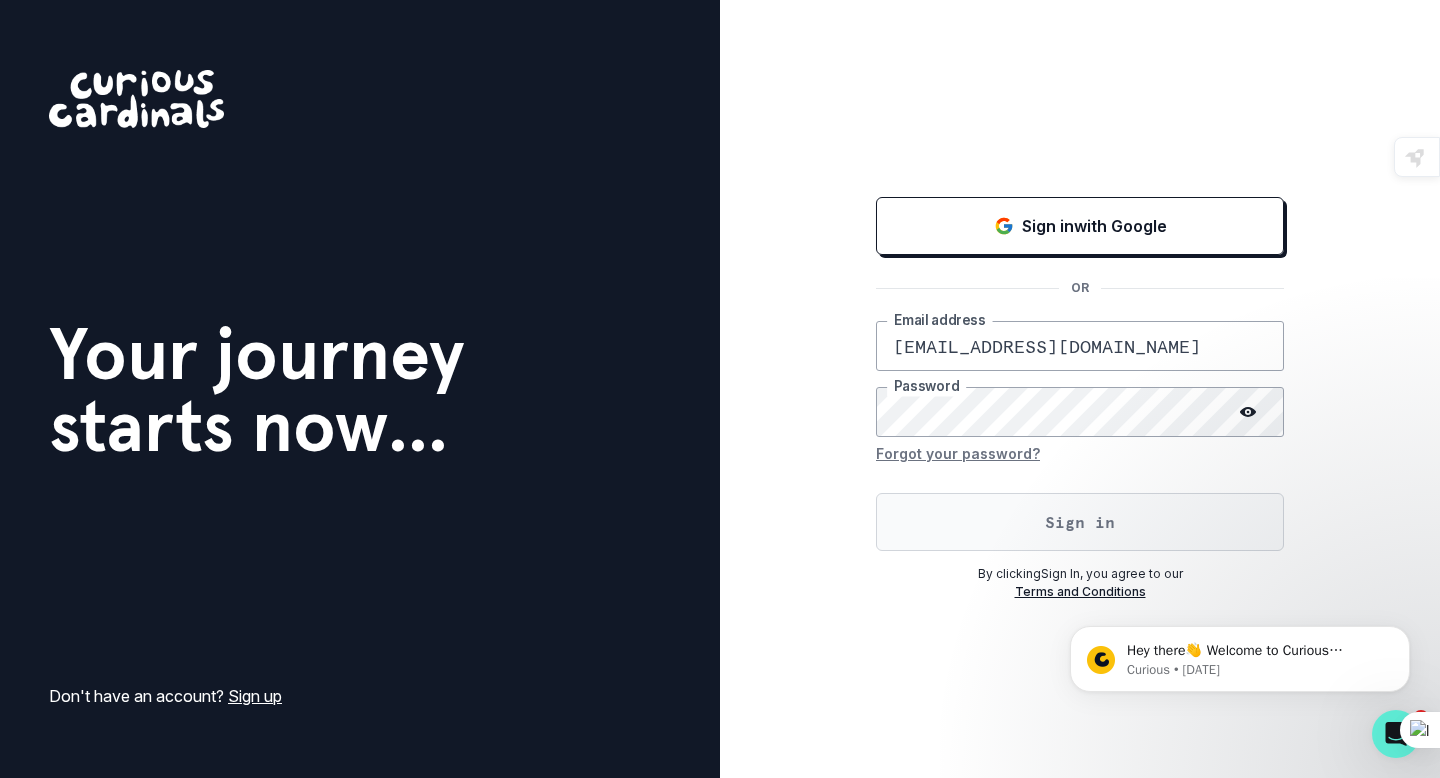 click on "Sign in" at bounding box center (1080, 522) 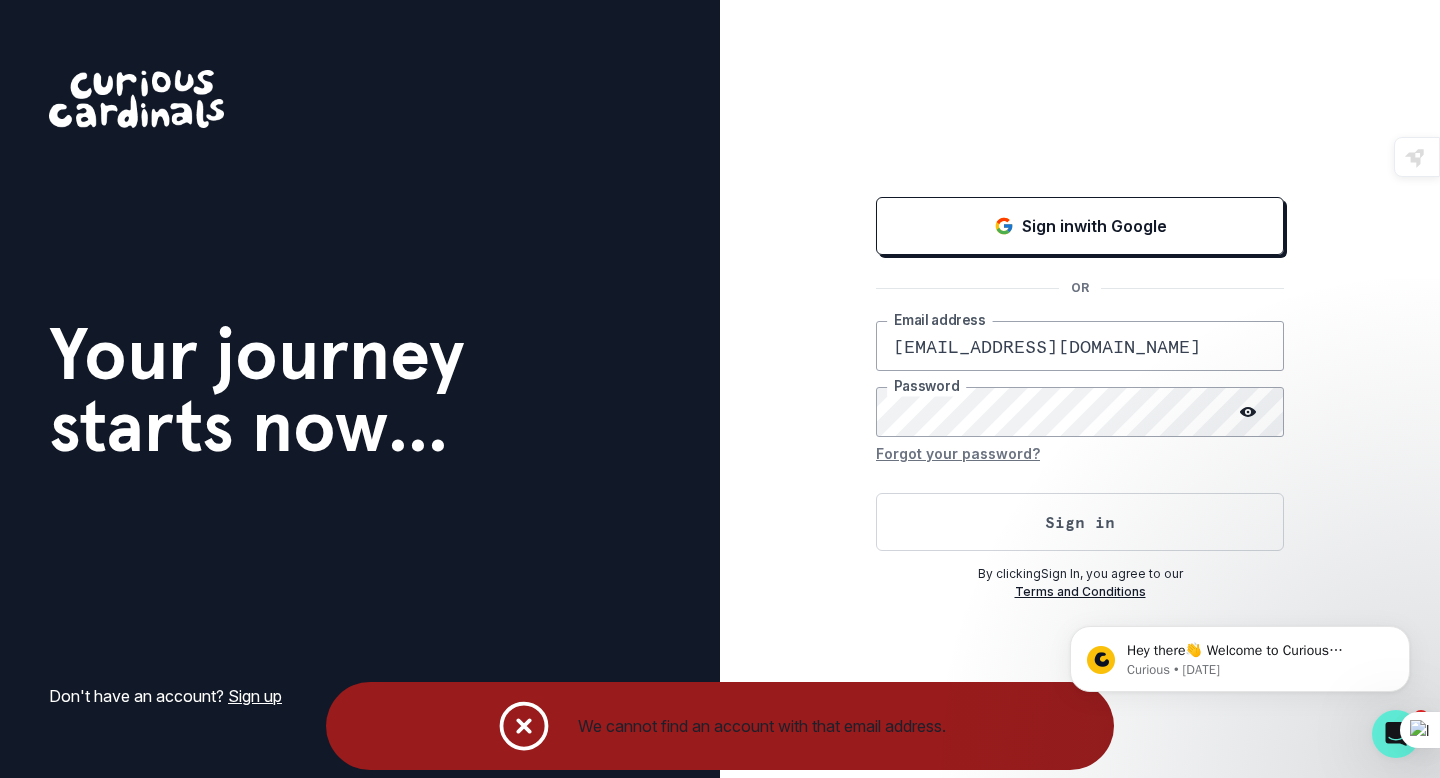 click on "[EMAIL_ADDRESS][DOMAIN_NAME]" at bounding box center (1080, 346) 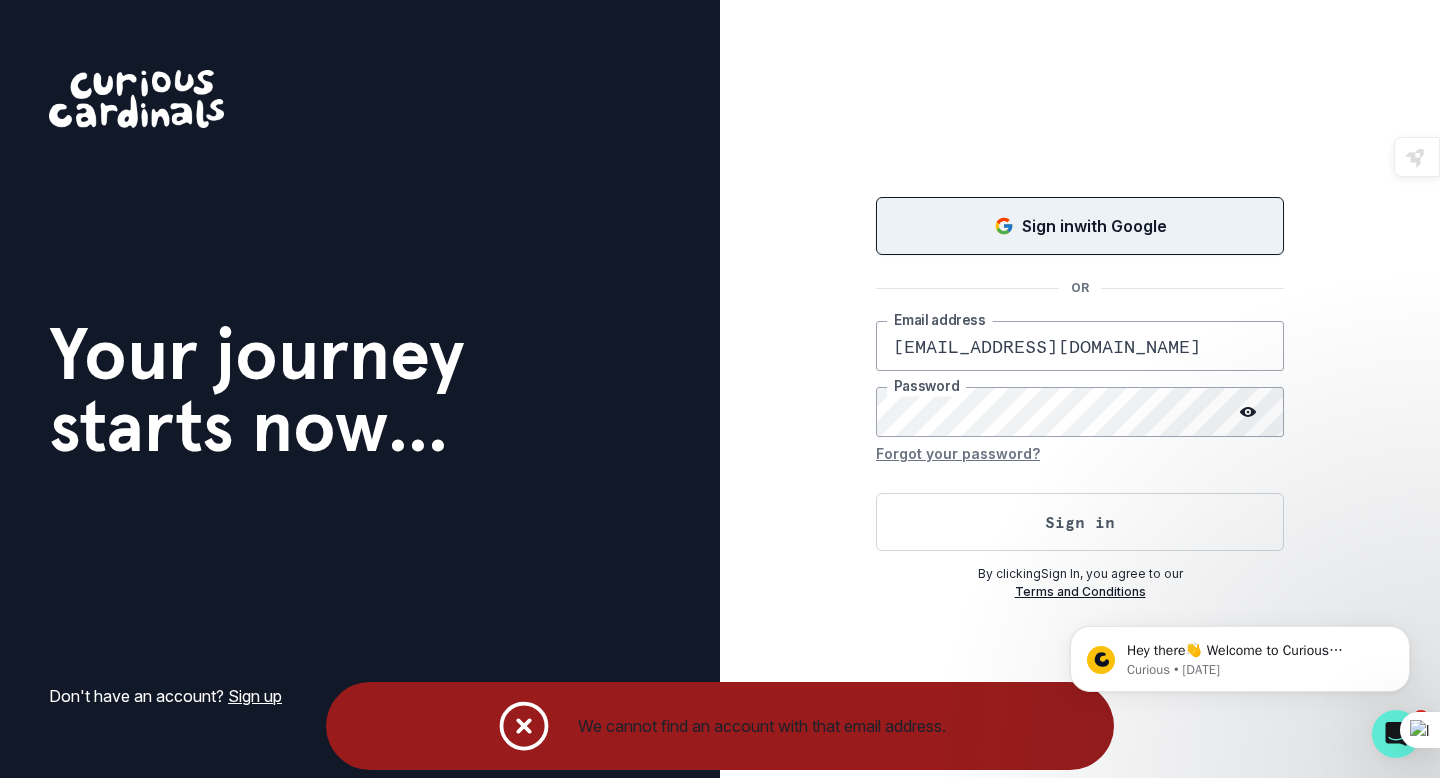 click on "Sign in  with Google" at bounding box center (1080, 226) 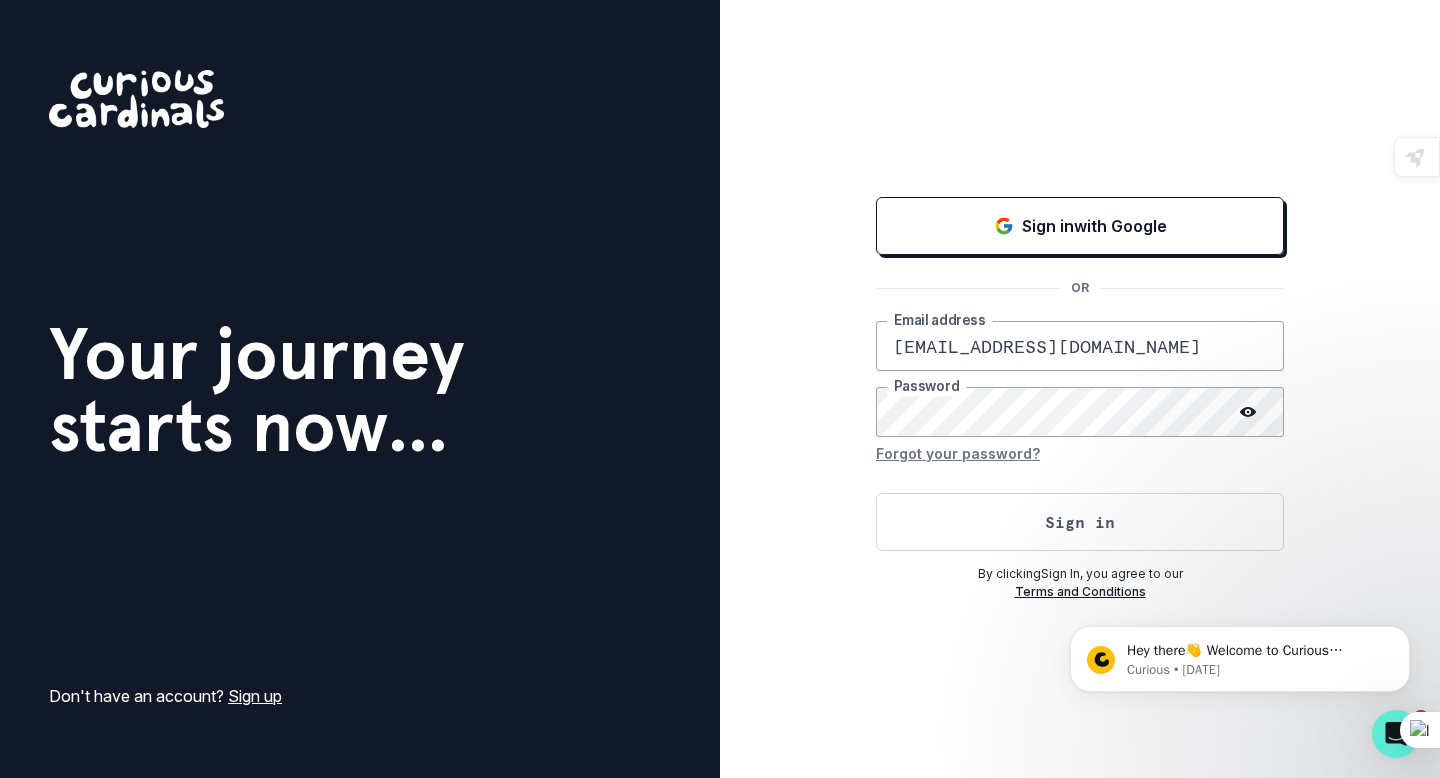 click on "[EMAIL_ADDRESS][DOMAIN_NAME]" at bounding box center (1080, 346) 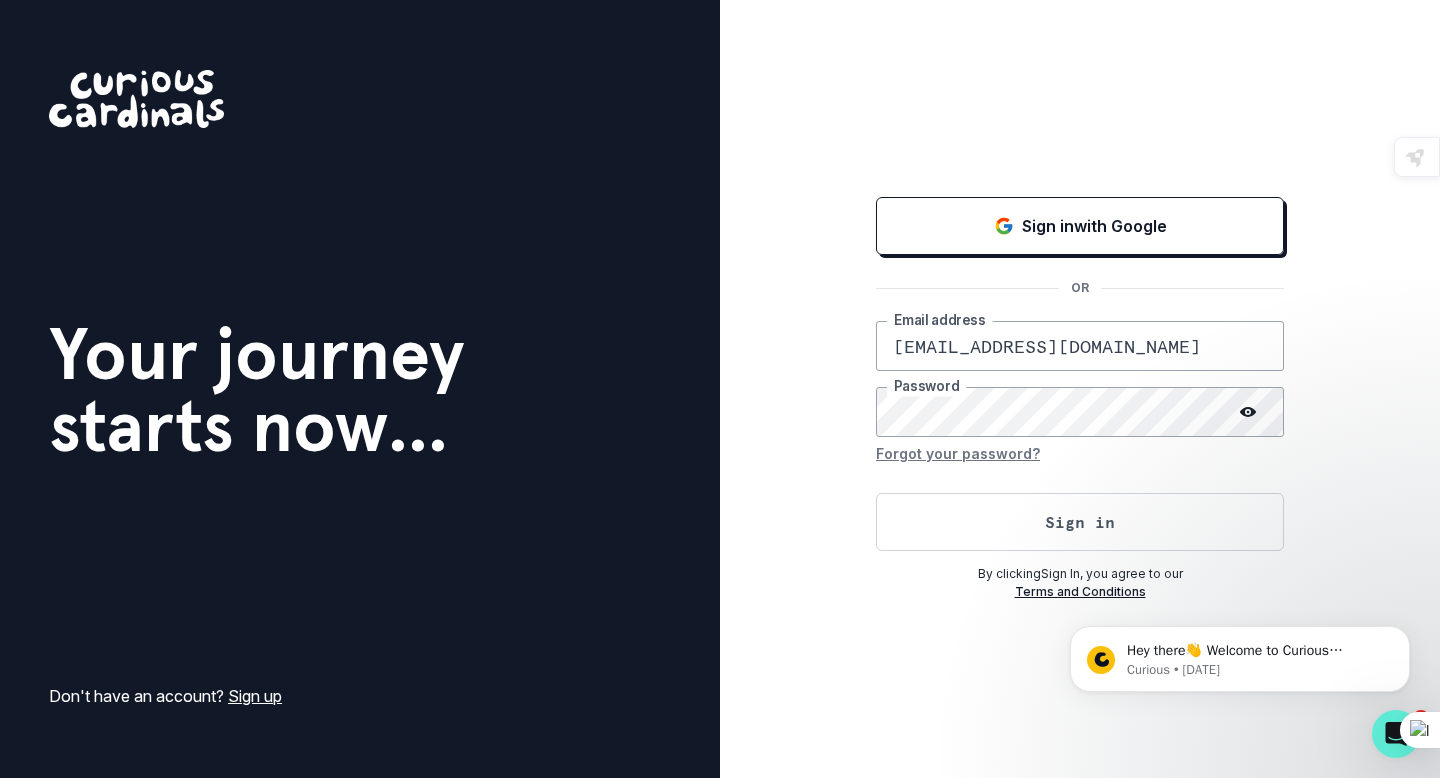 drag, startPoint x: 1227, startPoint y: 360, endPoint x: 727, endPoint y: 318, distance: 501.7609 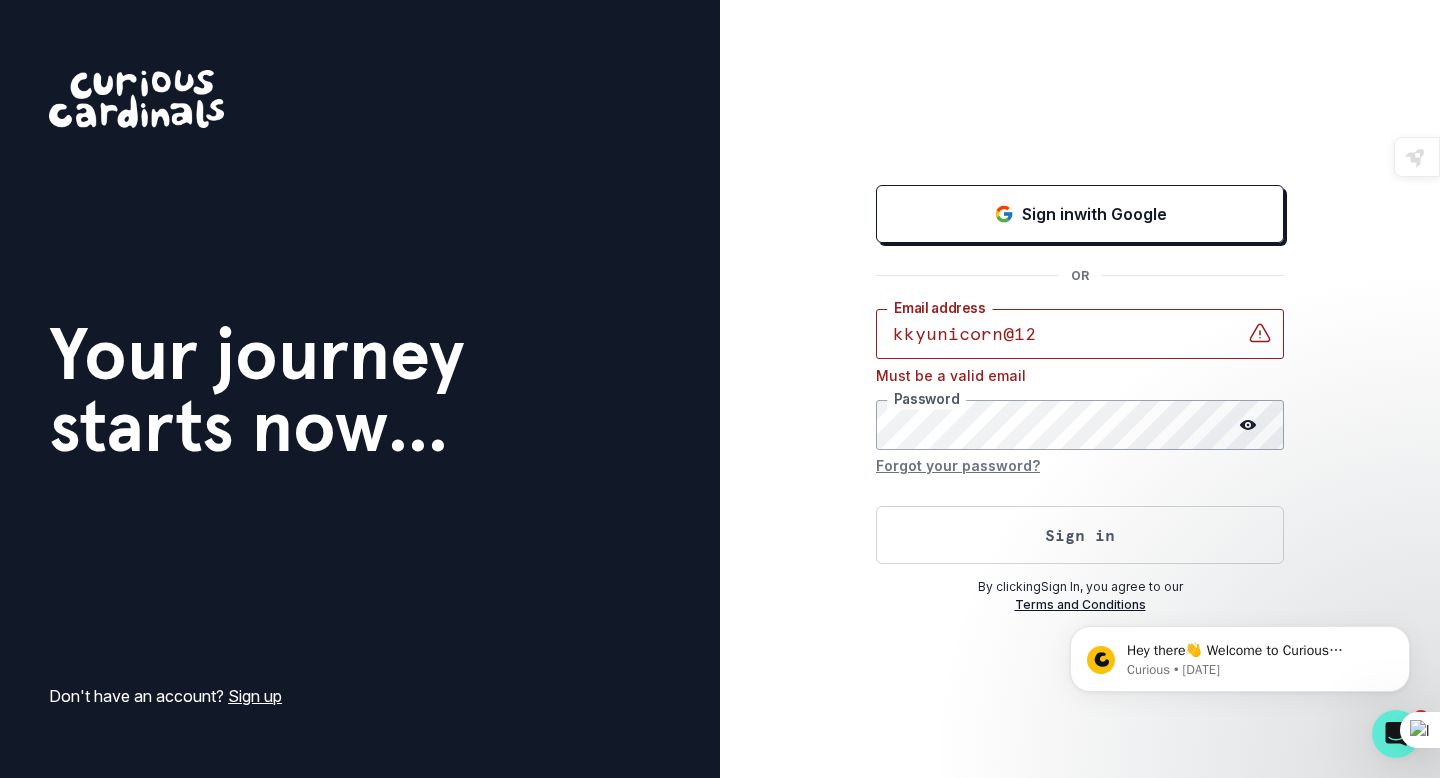 type on "kkyunicorn@12" 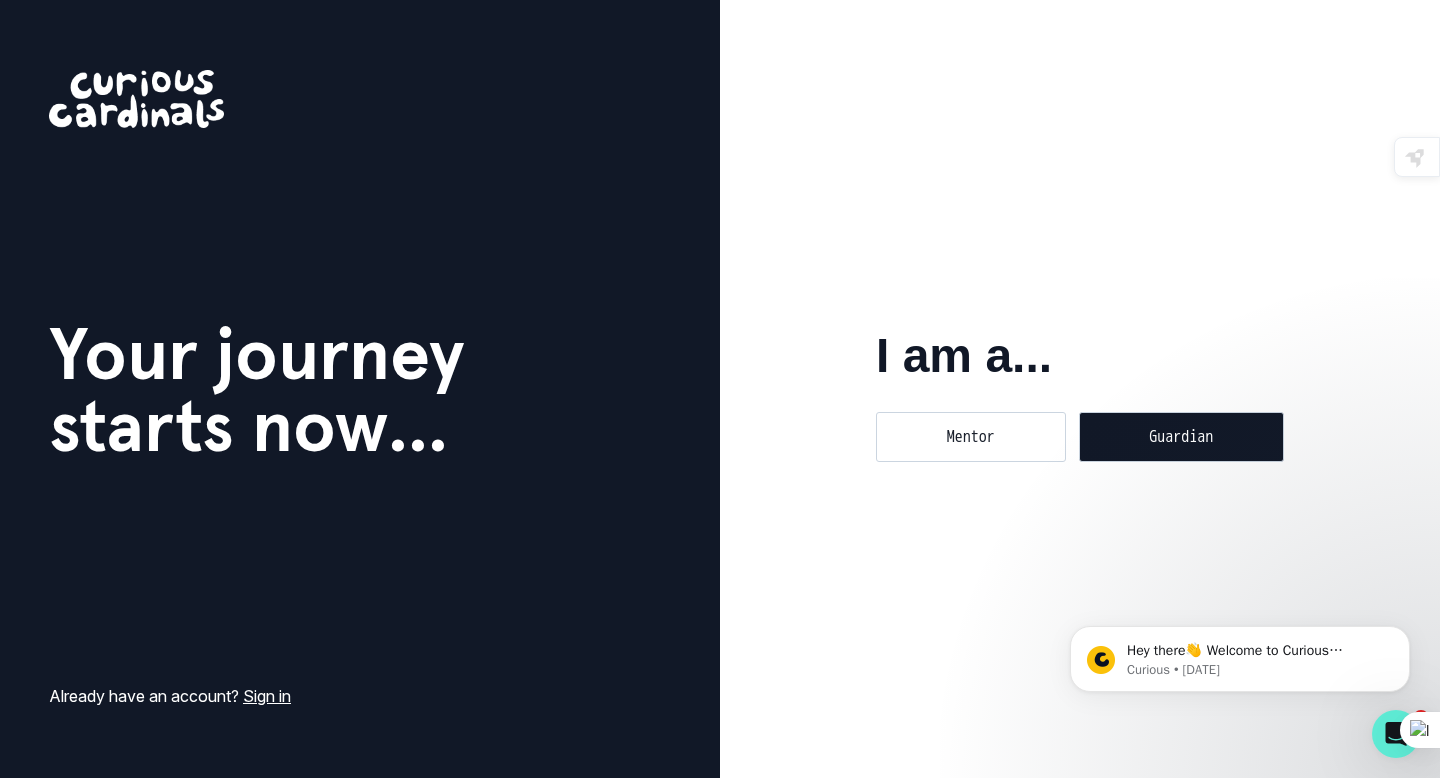 click on "Guardian" at bounding box center [1182, 437] 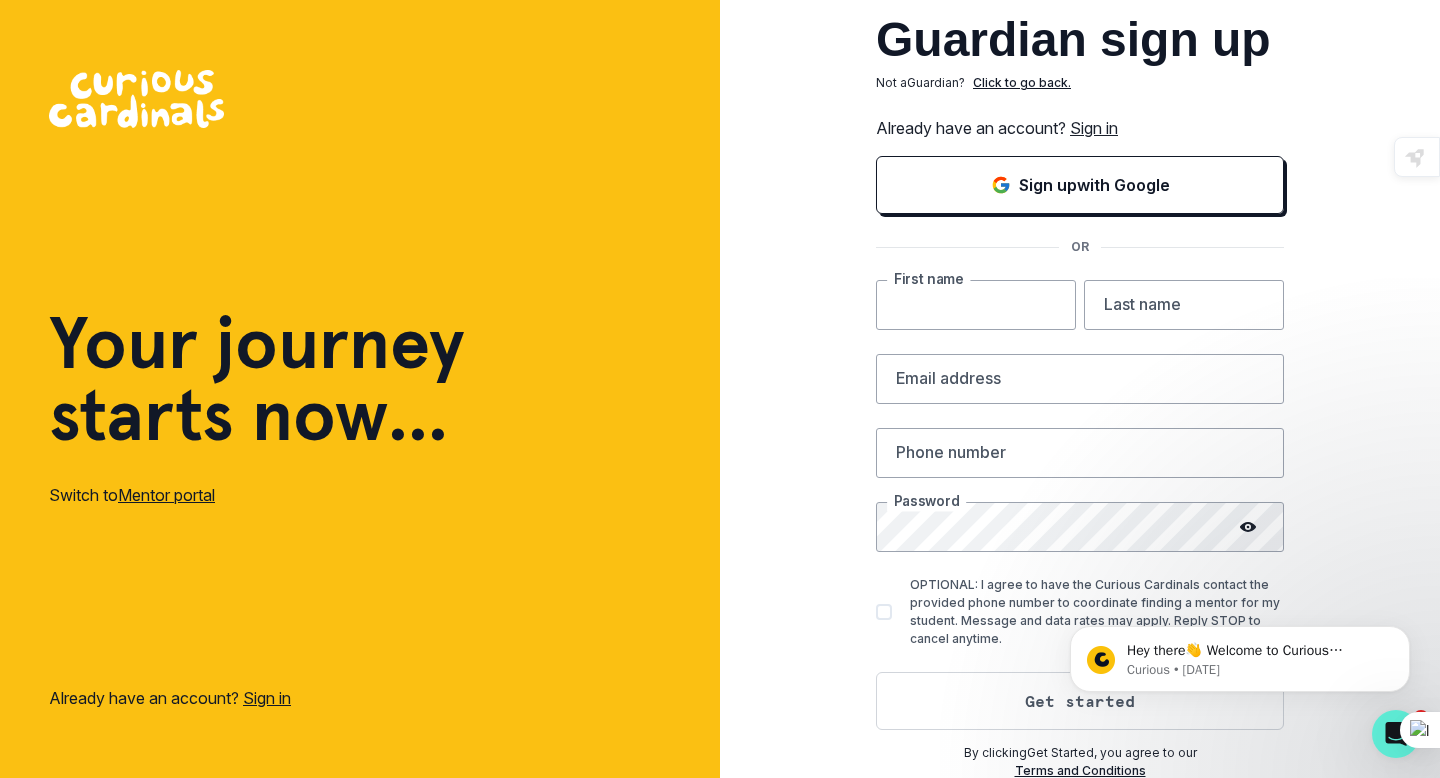click at bounding box center (976, 305) 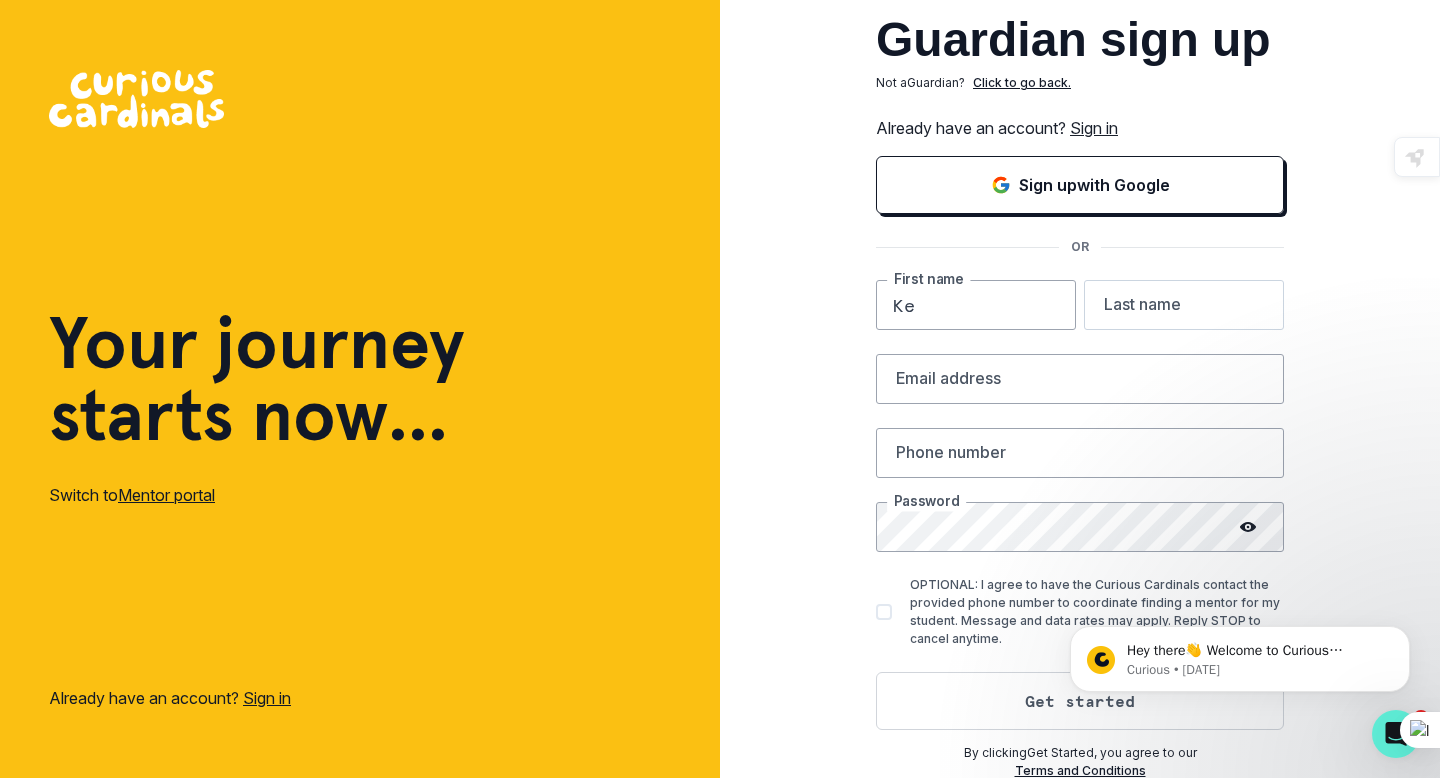 type on "Ke" 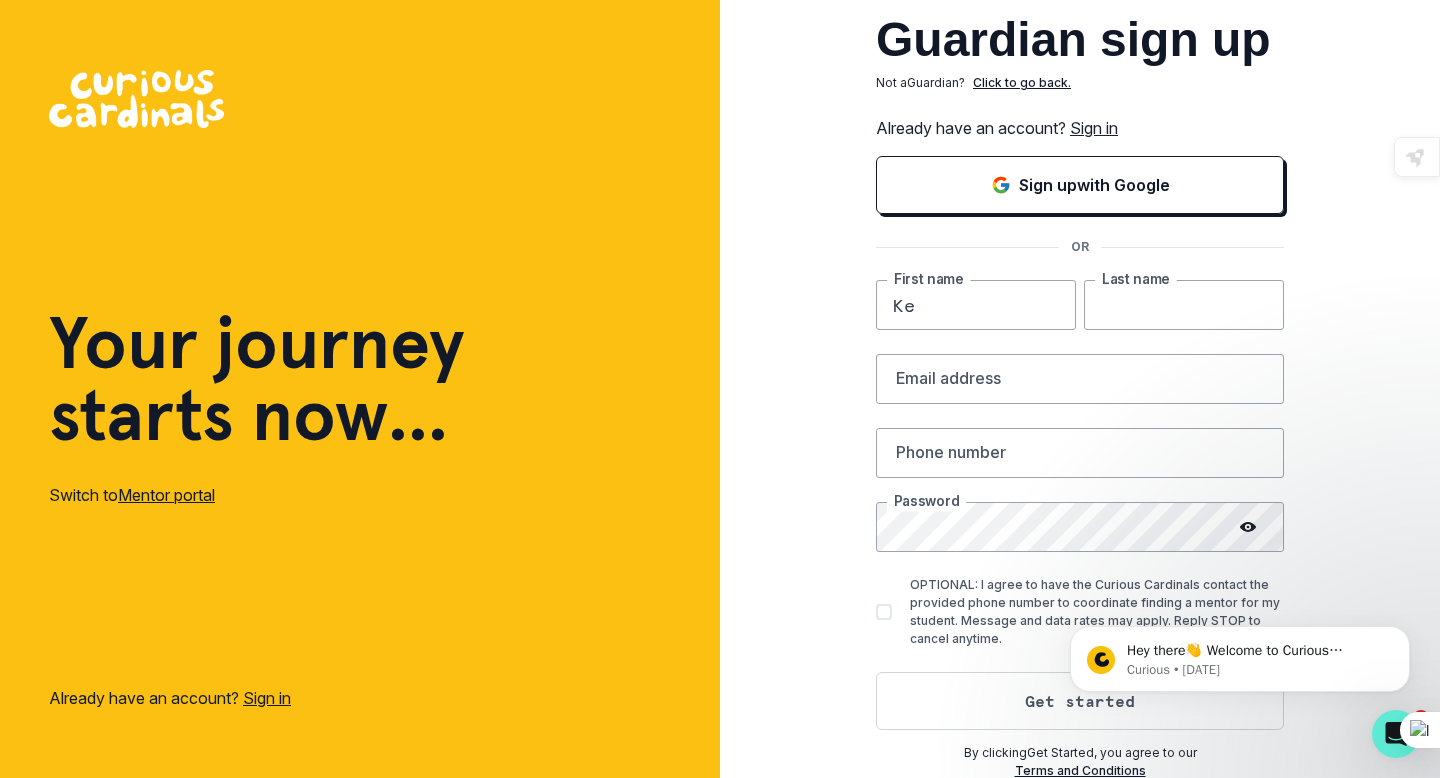 click at bounding box center (1184, 305) 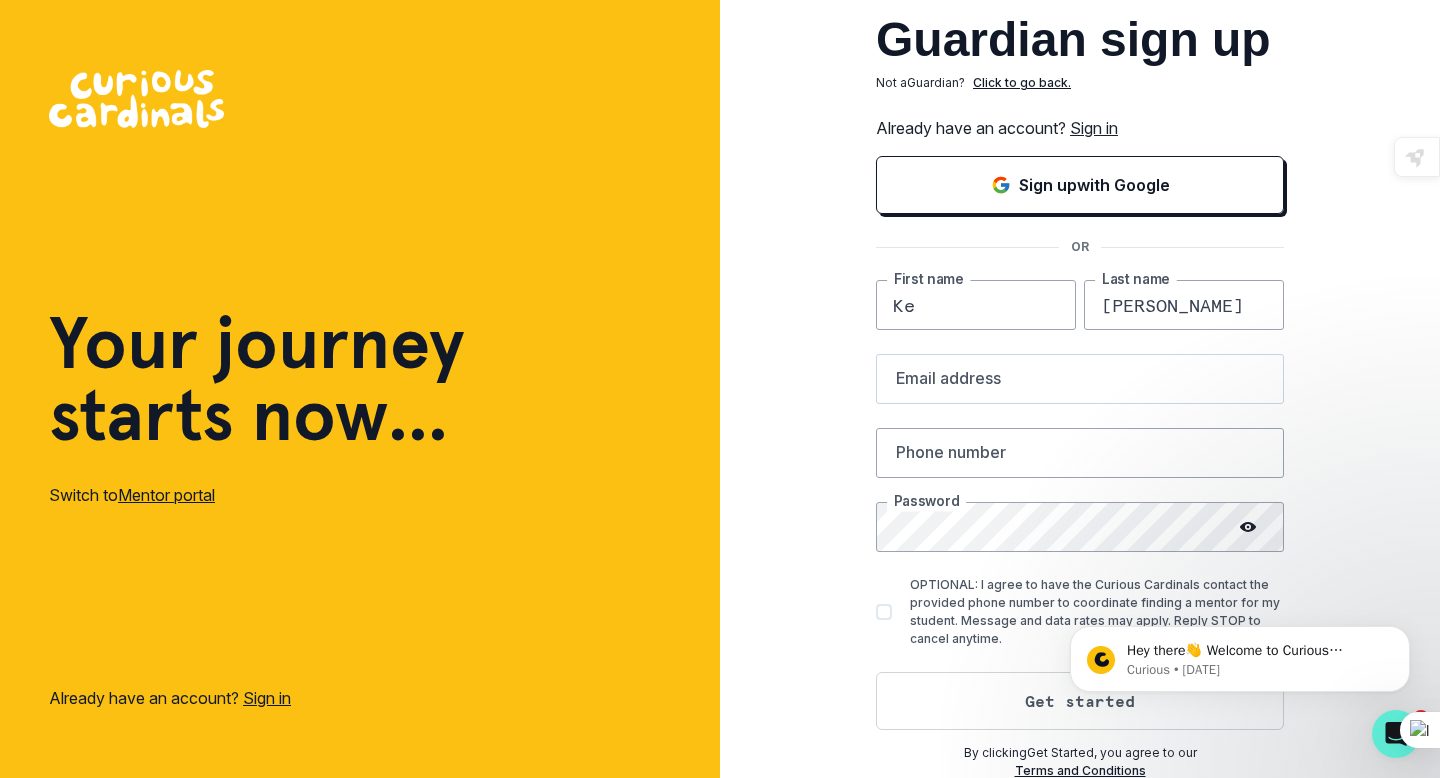 type on "[PERSON_NAME]" 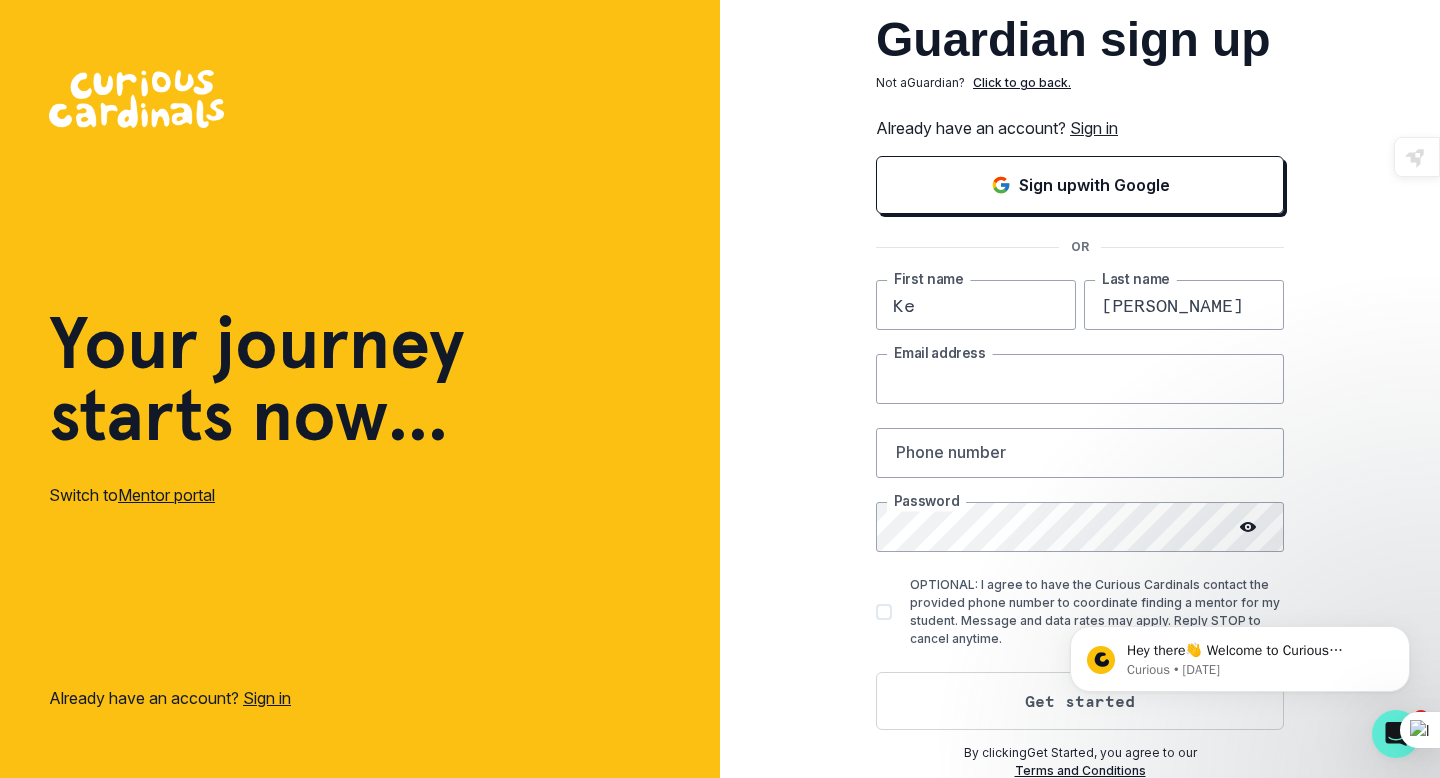 click at bounding box center (1080, 379) 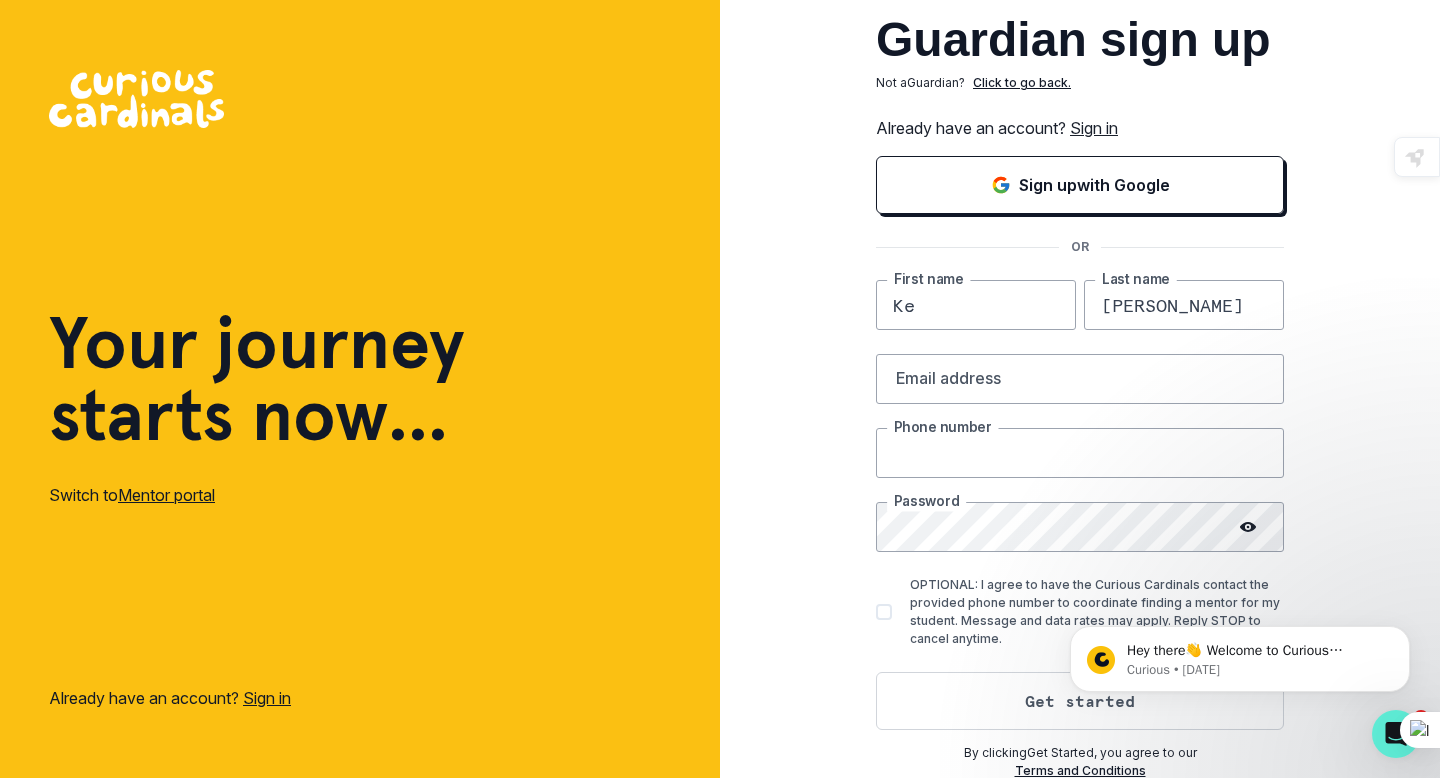 click at bounding box center [1080, 453] 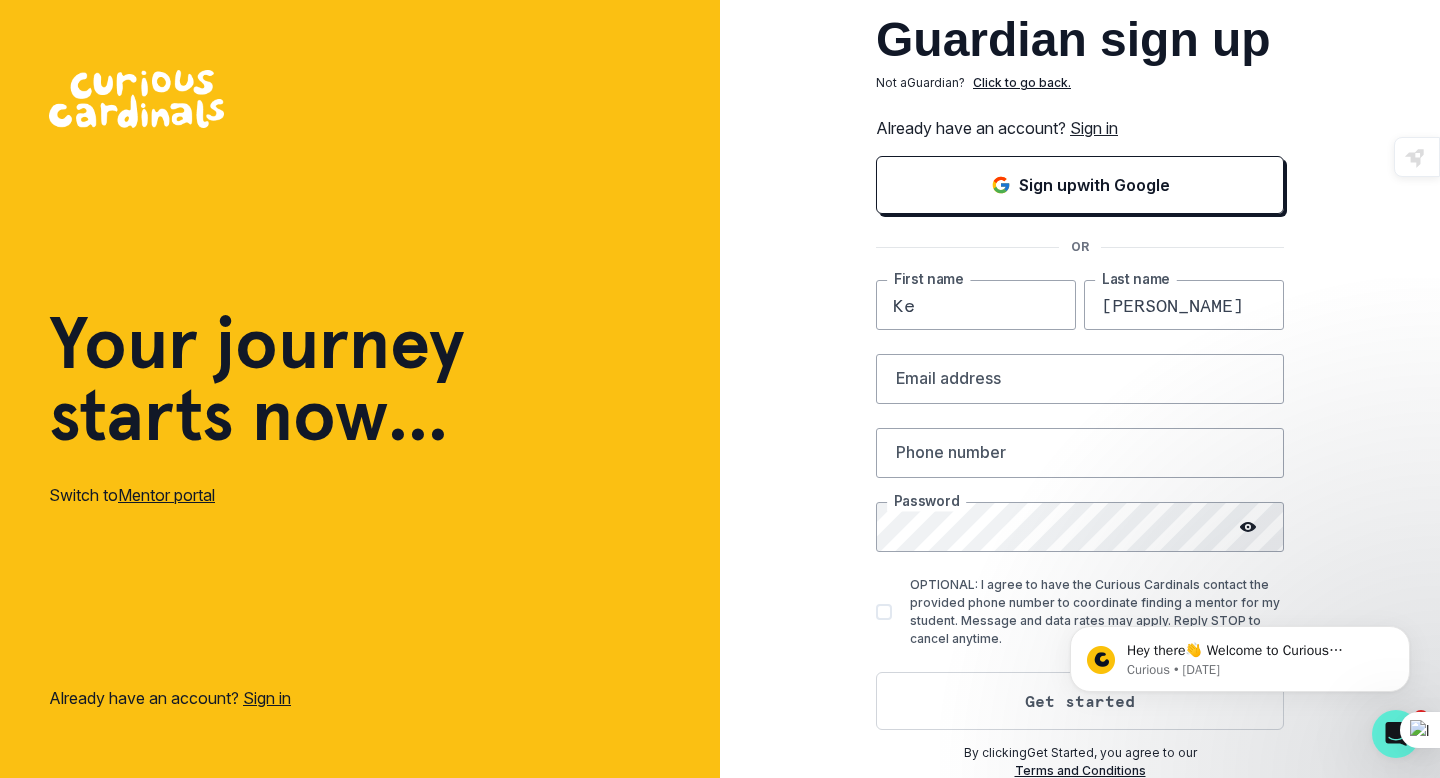 click on "Guardian sign up Not a  Guardian ? Click to go back. Already have an account?   Sign in Sign up  with Google OR Ke First name [PERSON_NAME] Last name Email address Phone number Password OPTIONAL: I agree to have the Curious Cardinals contact the provided phone number to coordinate finding a mentor for my student. Message and data rates may apply. Reply STOP to cancel anytime. Get started By clicking  Get Started , you agree to our Terms and Conditions" at bounding box center [1080, 390] 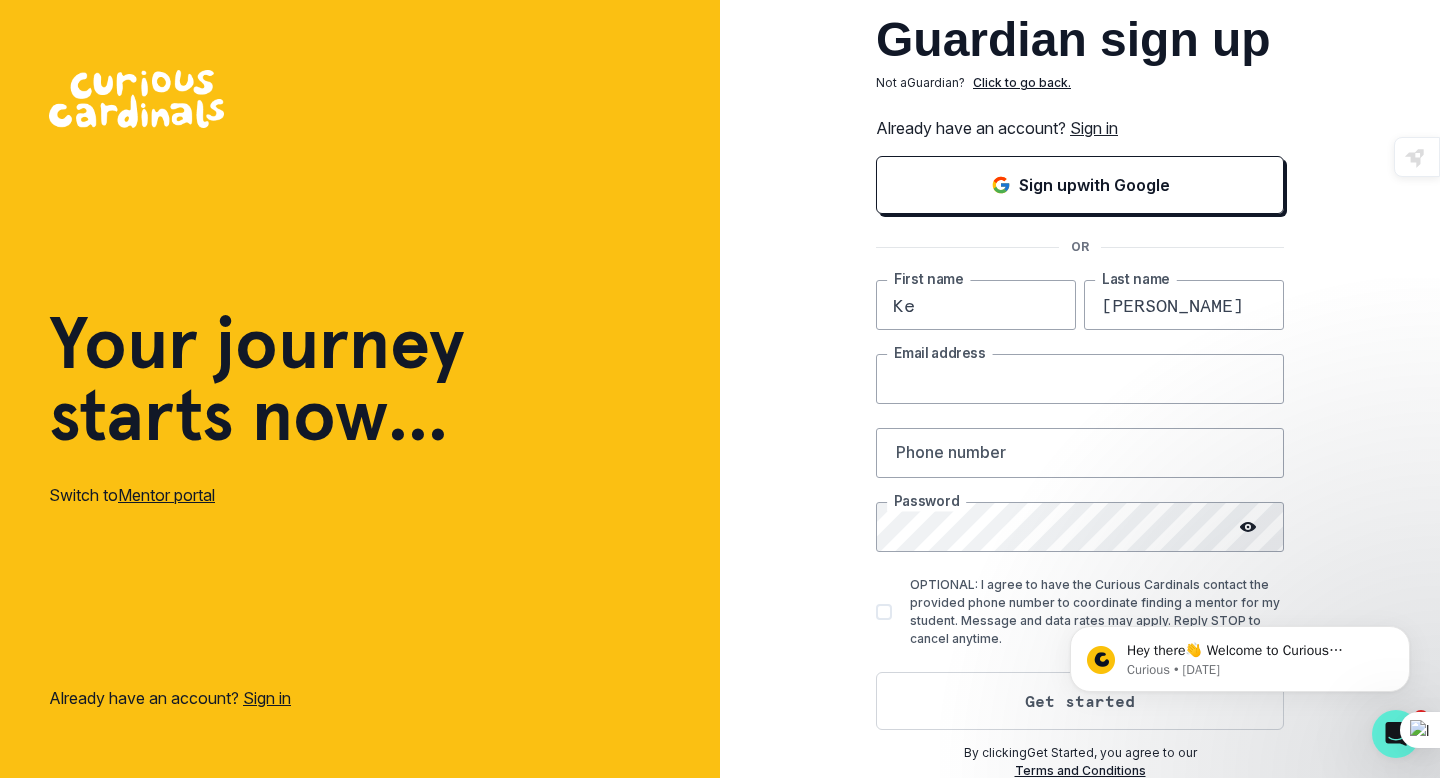 click at bounding box center (1080, 379) 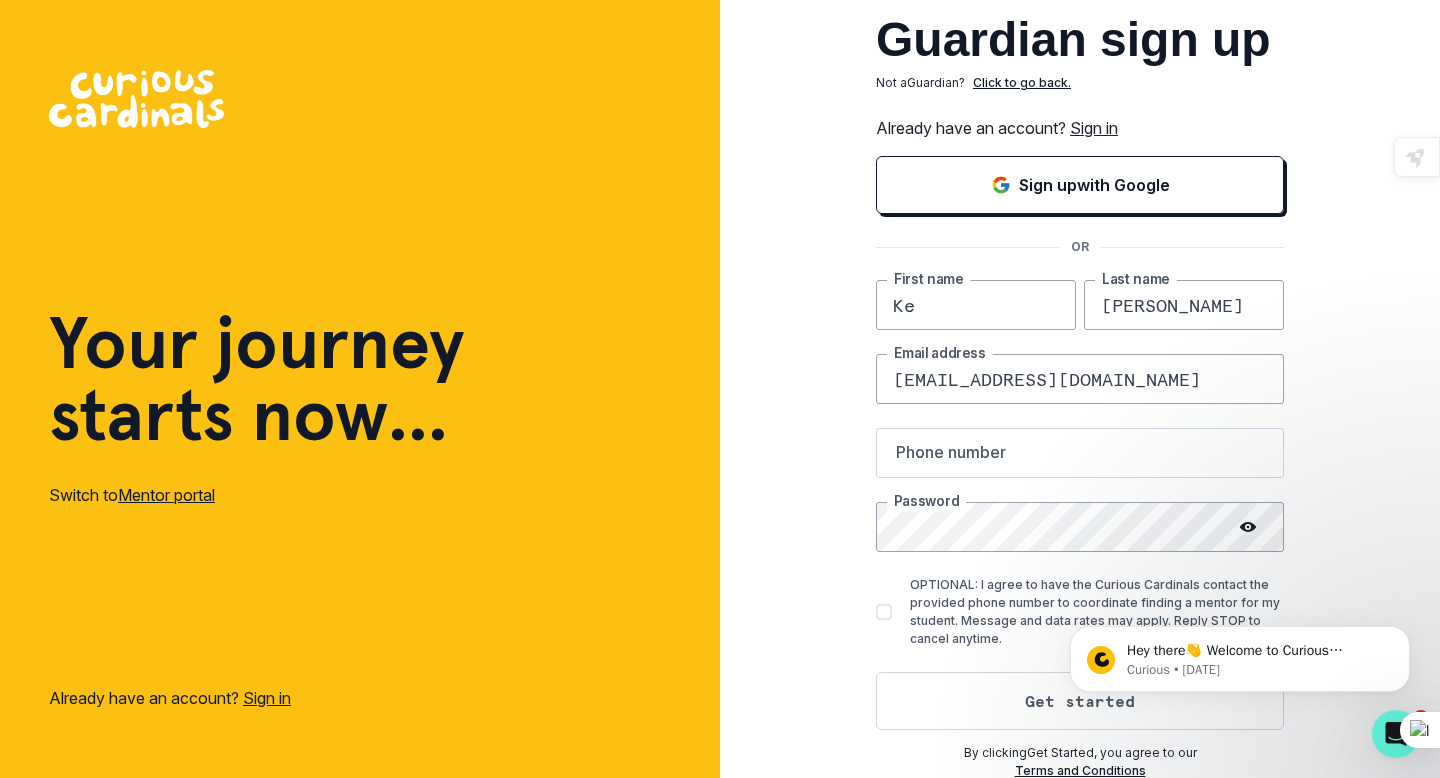 type on "[EMAIL_ADDRESS][DOMAIN_NAME]" 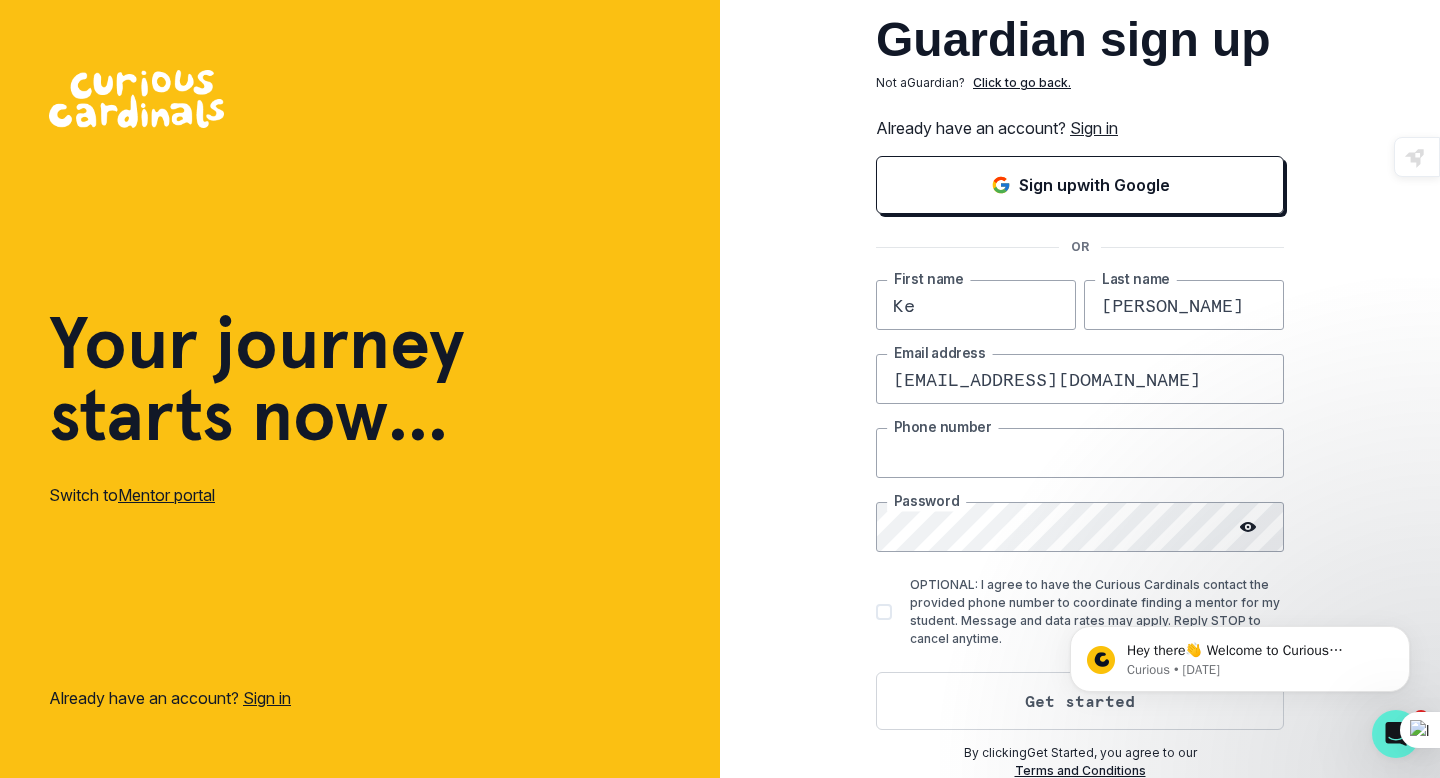 click at bounding box center (1080, 453) 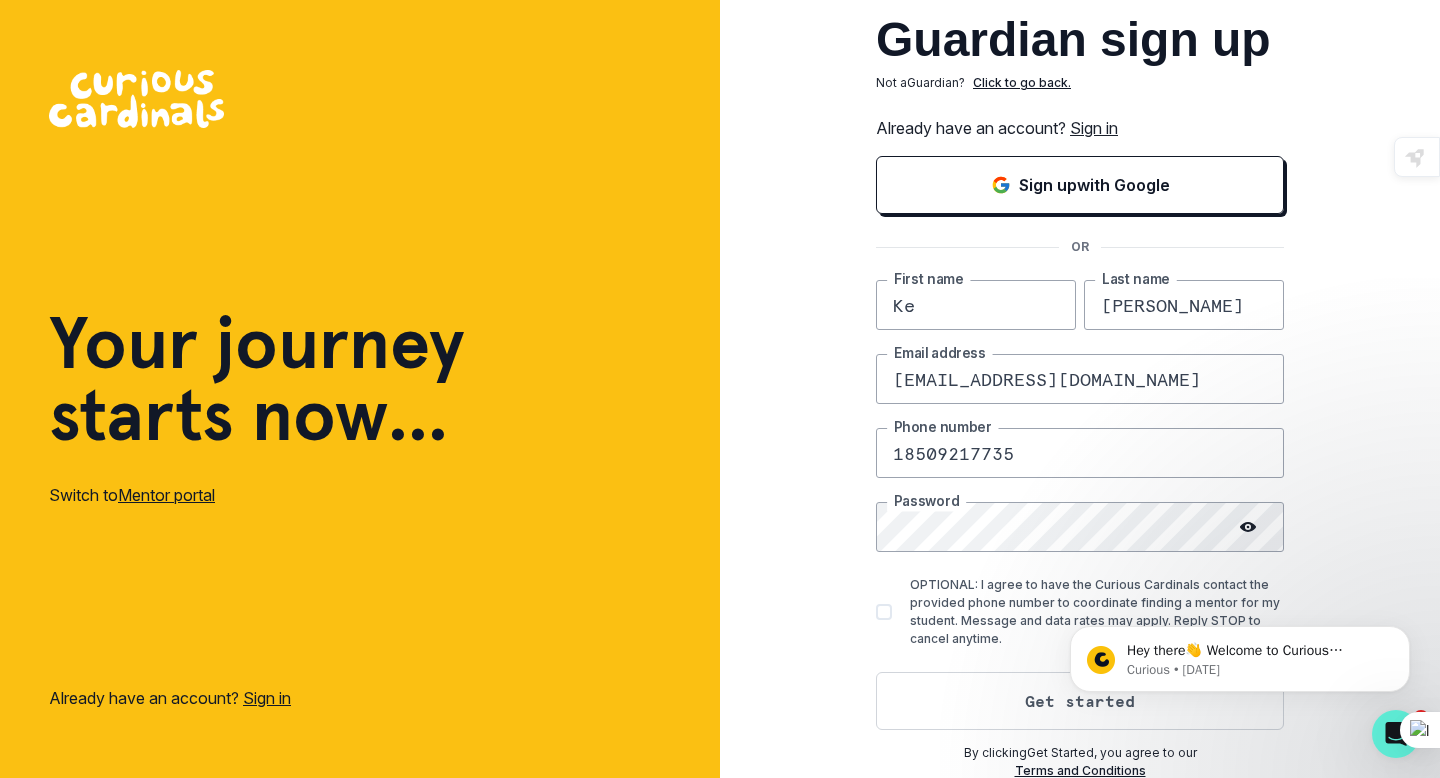 click on "18509217735" at bounding box center [1080, 453] 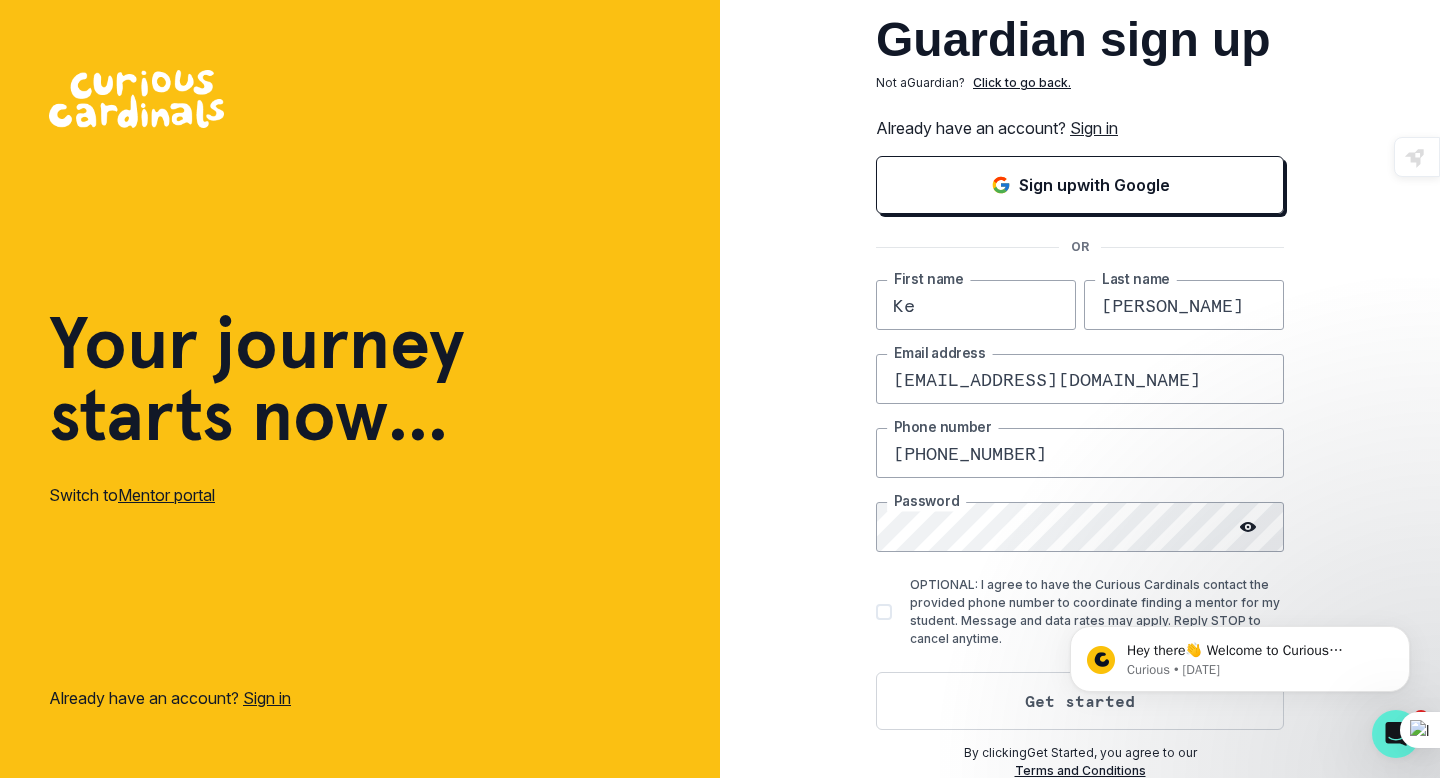type on "[PHONE_NUMBER]" 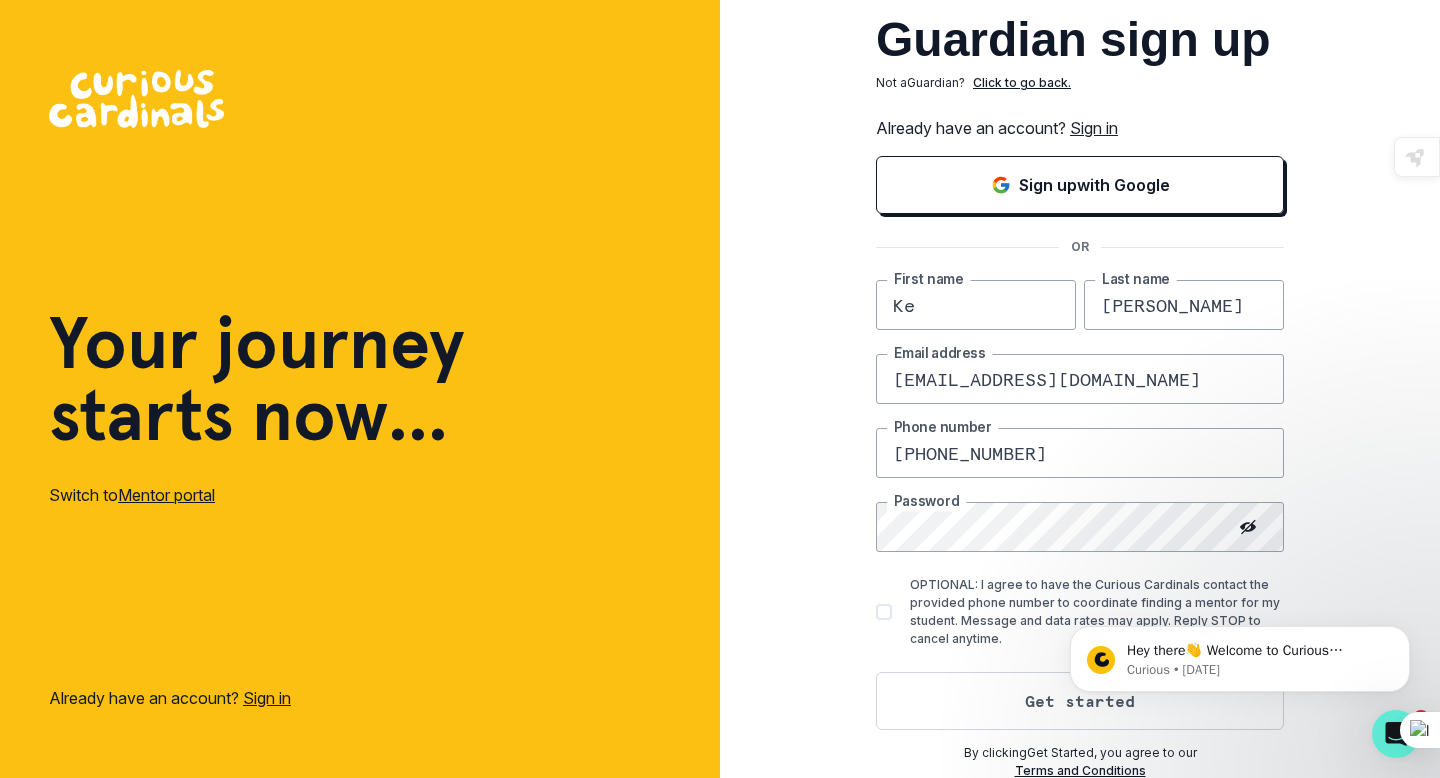 scroll, scrollTop: 2, scrollLeft: 0, axis: vertical 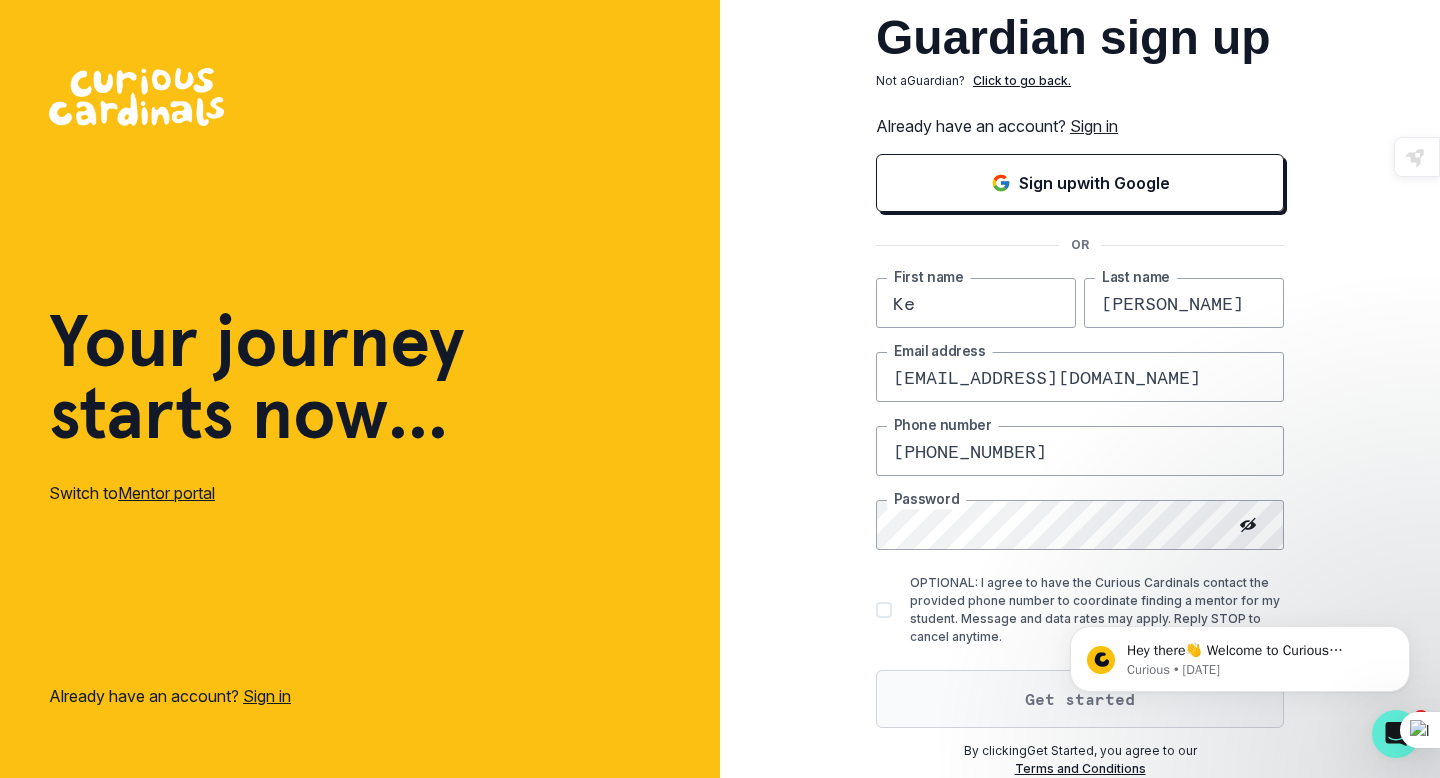 click on "Get started" at bounding box center [1080, 699] 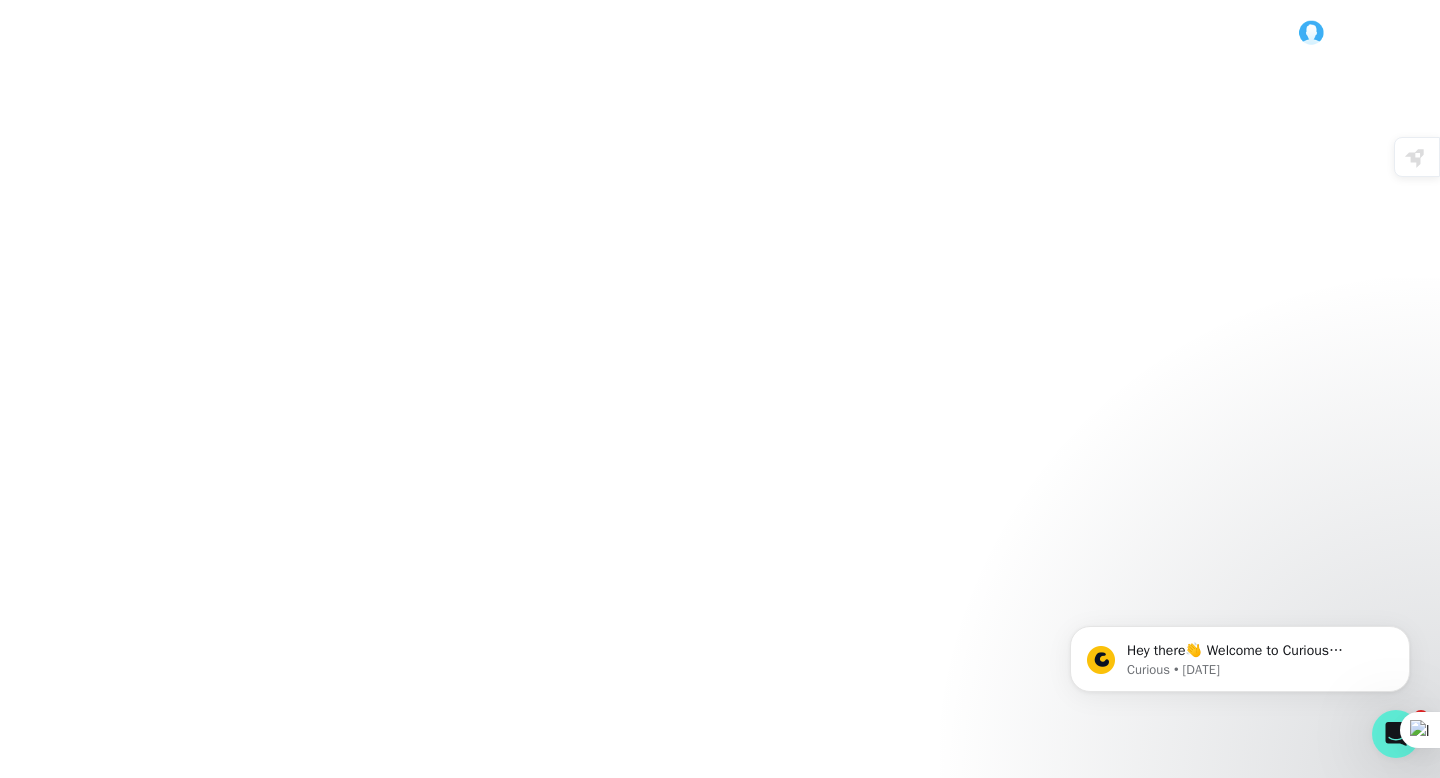scroll, scrollTop: 0, scrollLeft: 0, axis: both 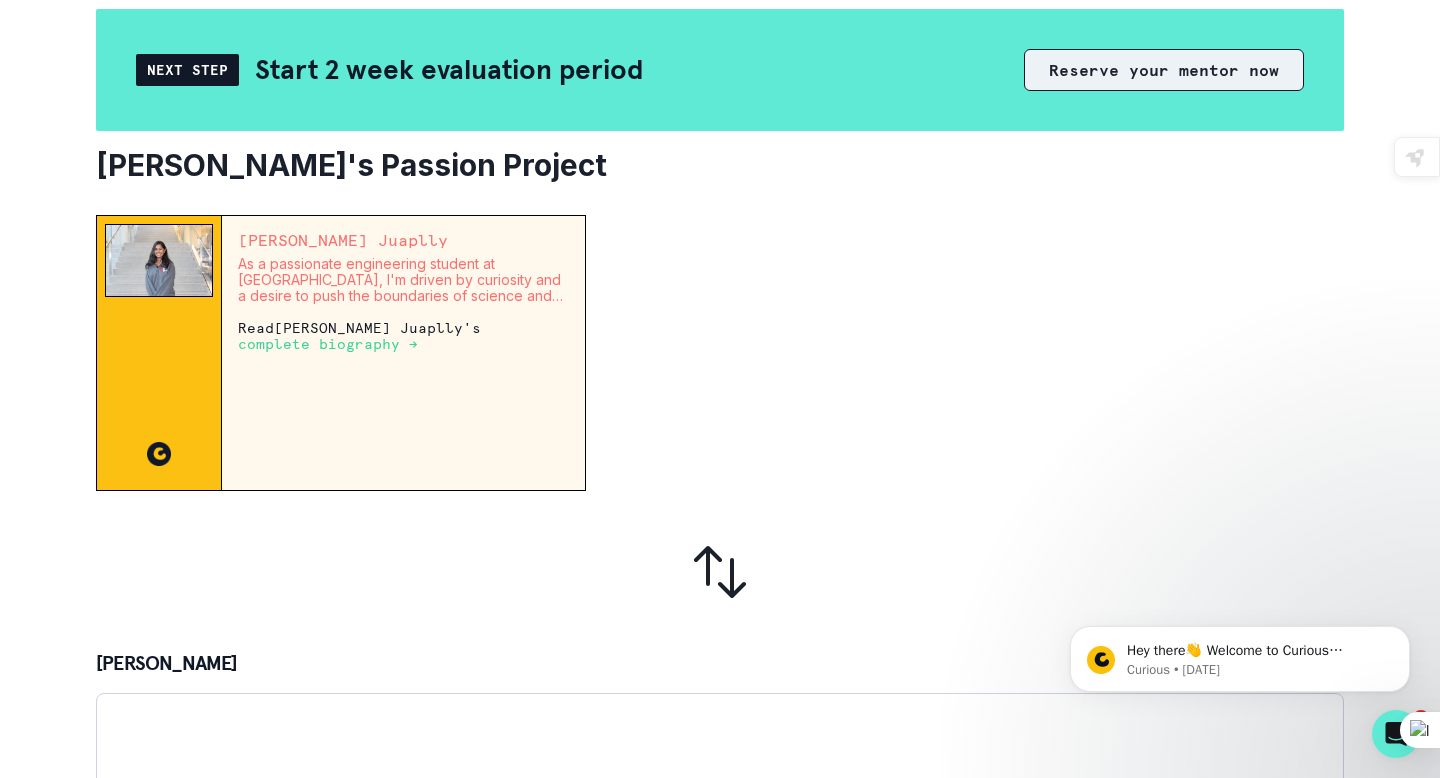 click on "Reserve your mentor now" at bounding box center [1164, 70] 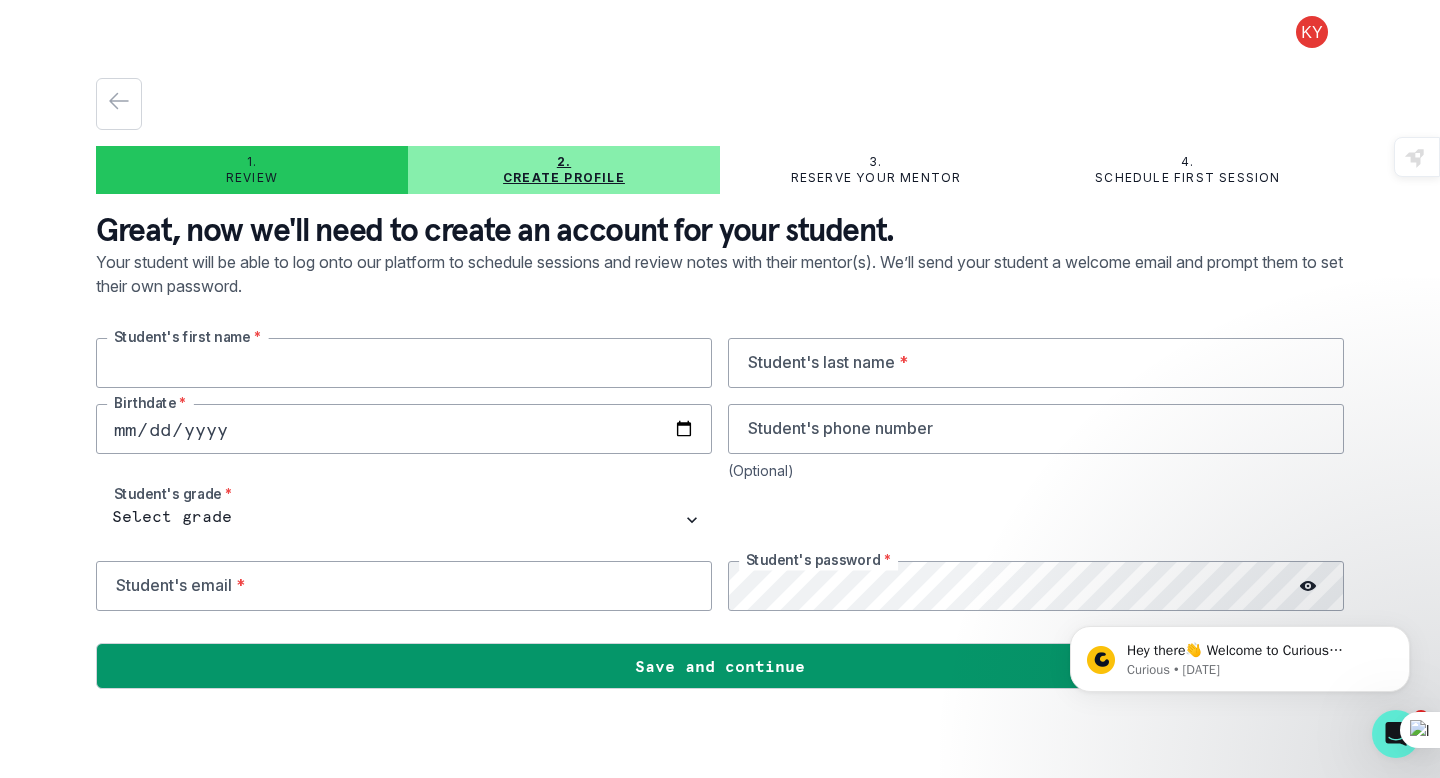 click at bounding box center [404, 363] 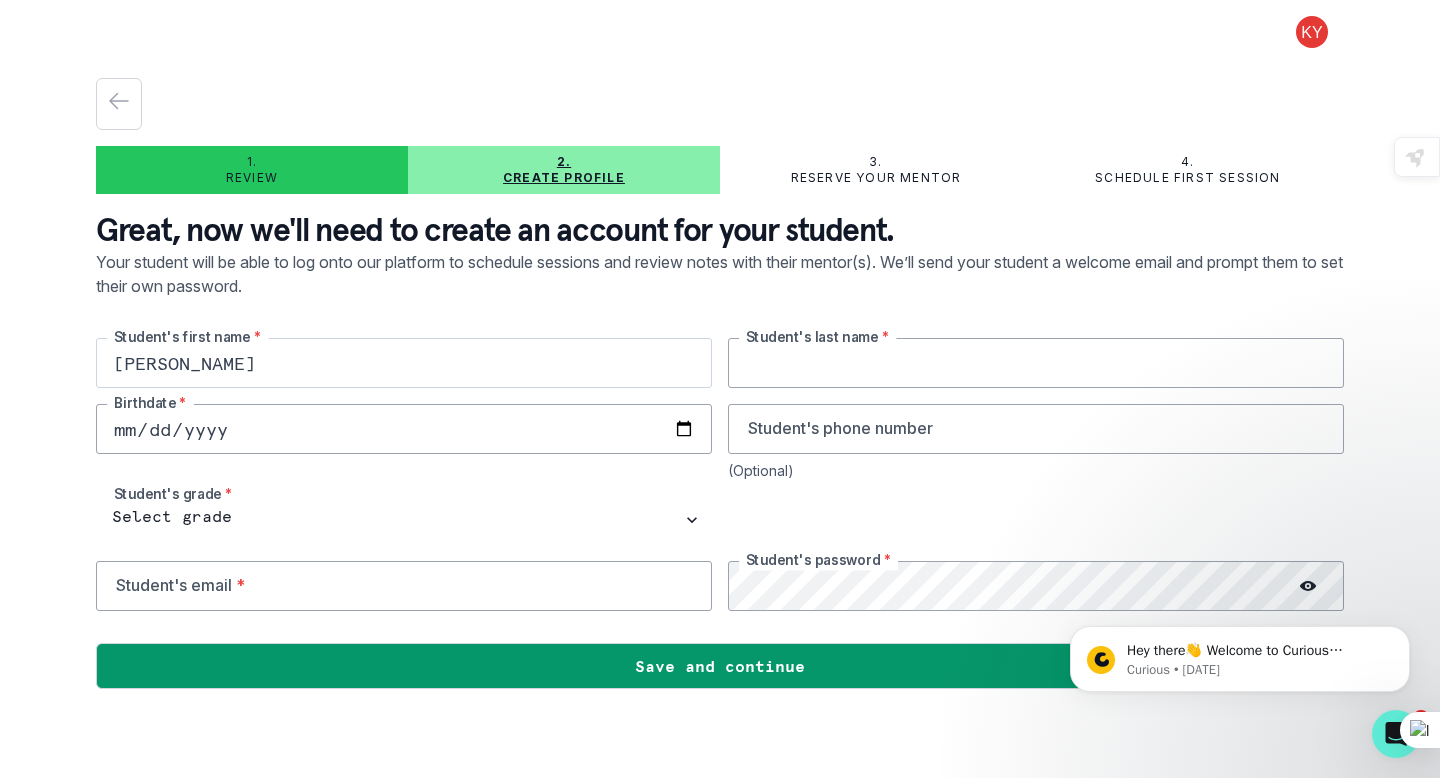 type on "[PERSON_NAME]" 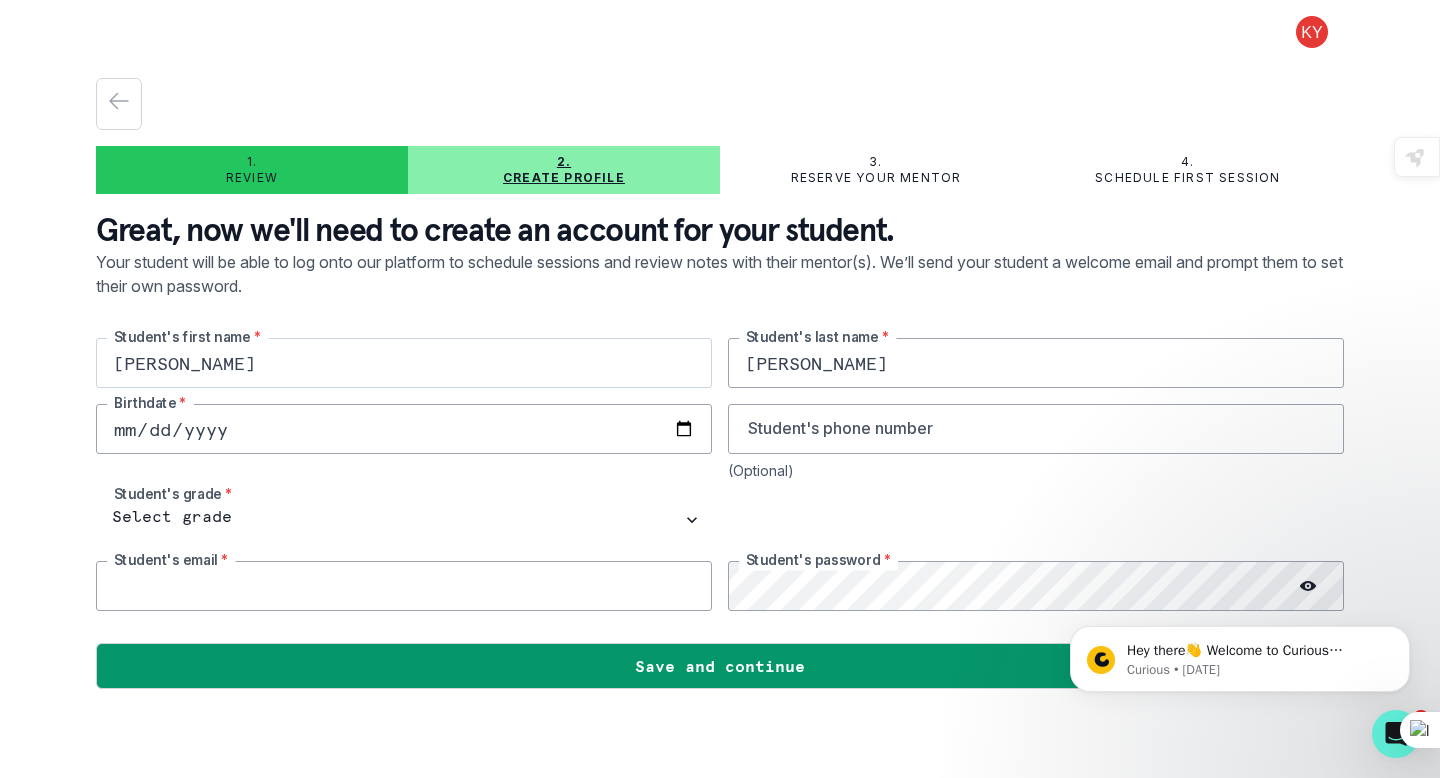 type on "[EMAIL_ADDRESS][DOMAIN_NAME]" 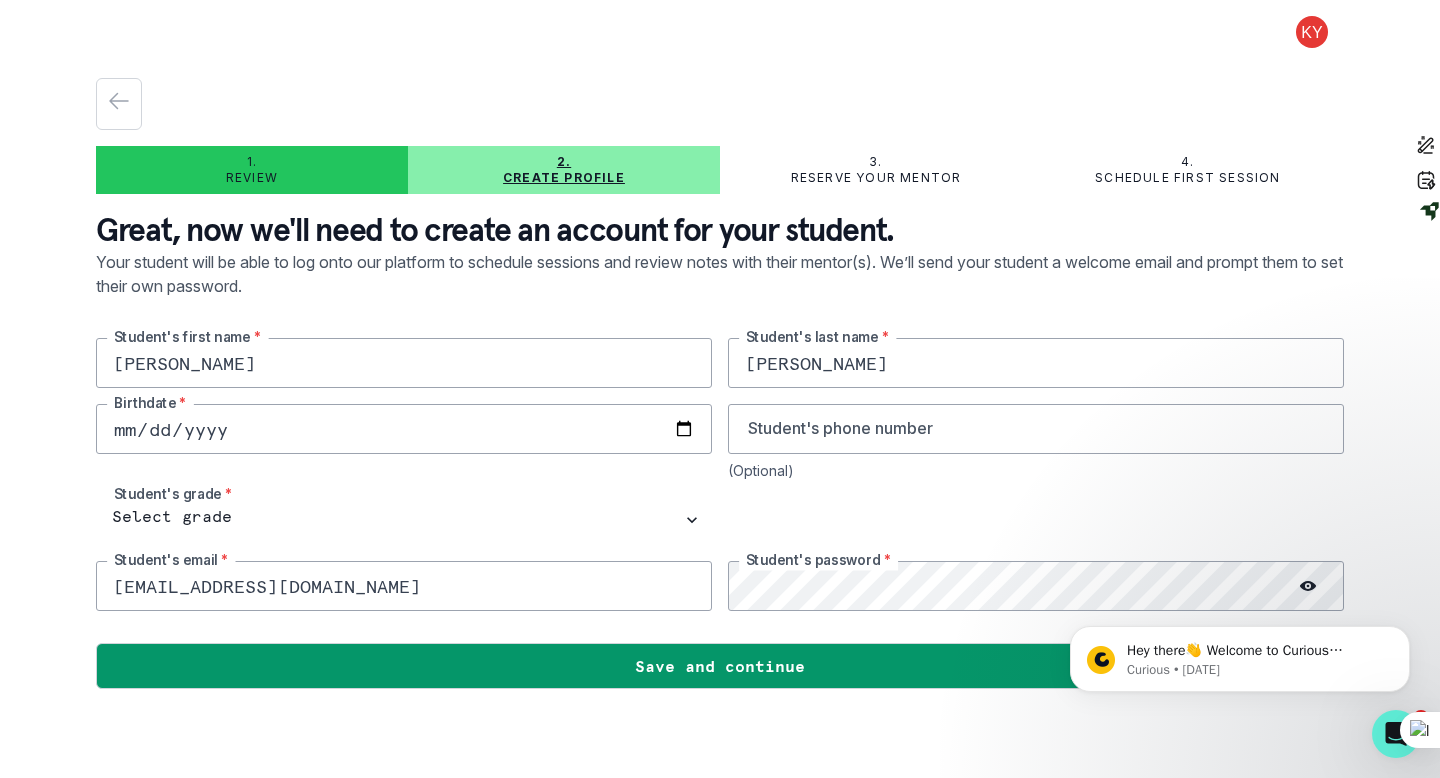 click at bounding box center [404, 429] 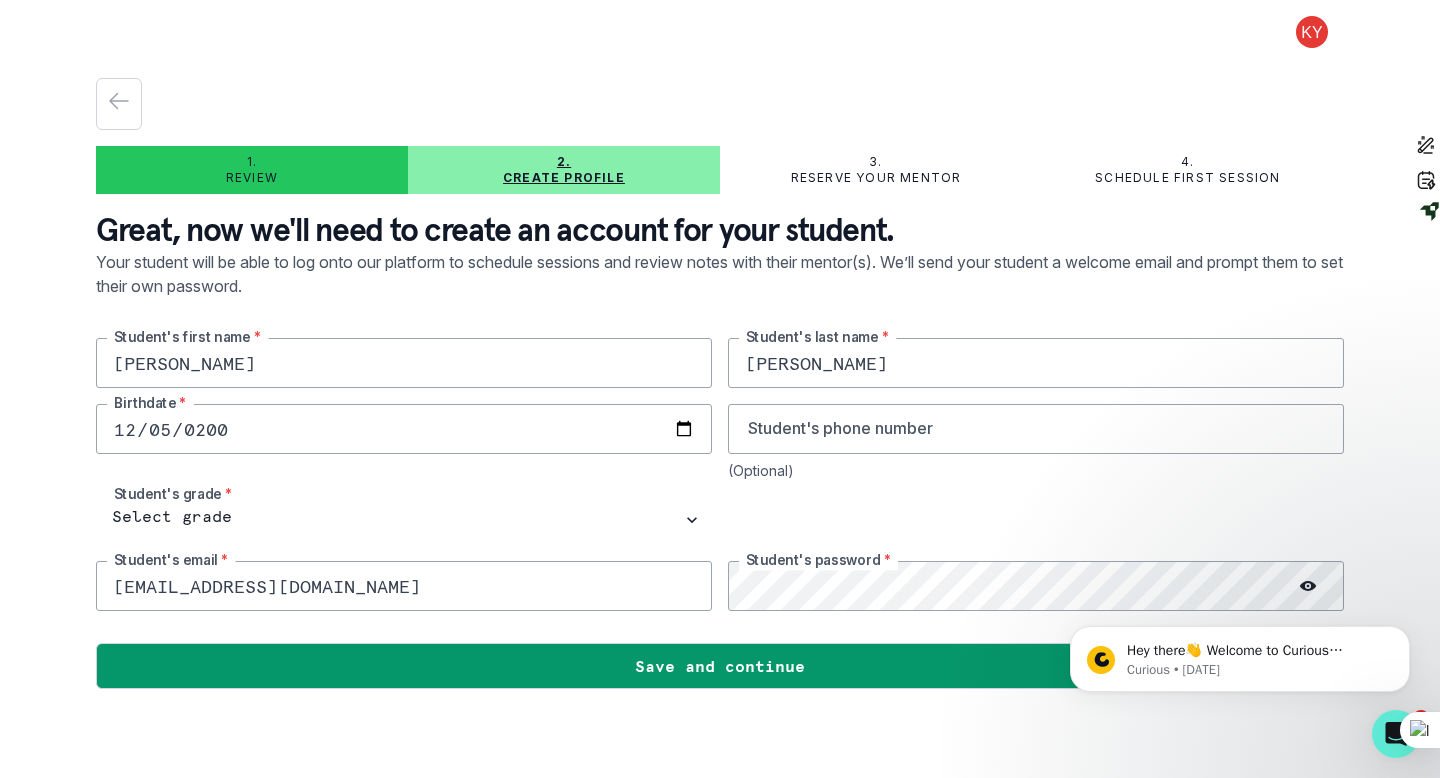 type on "[DATE]" 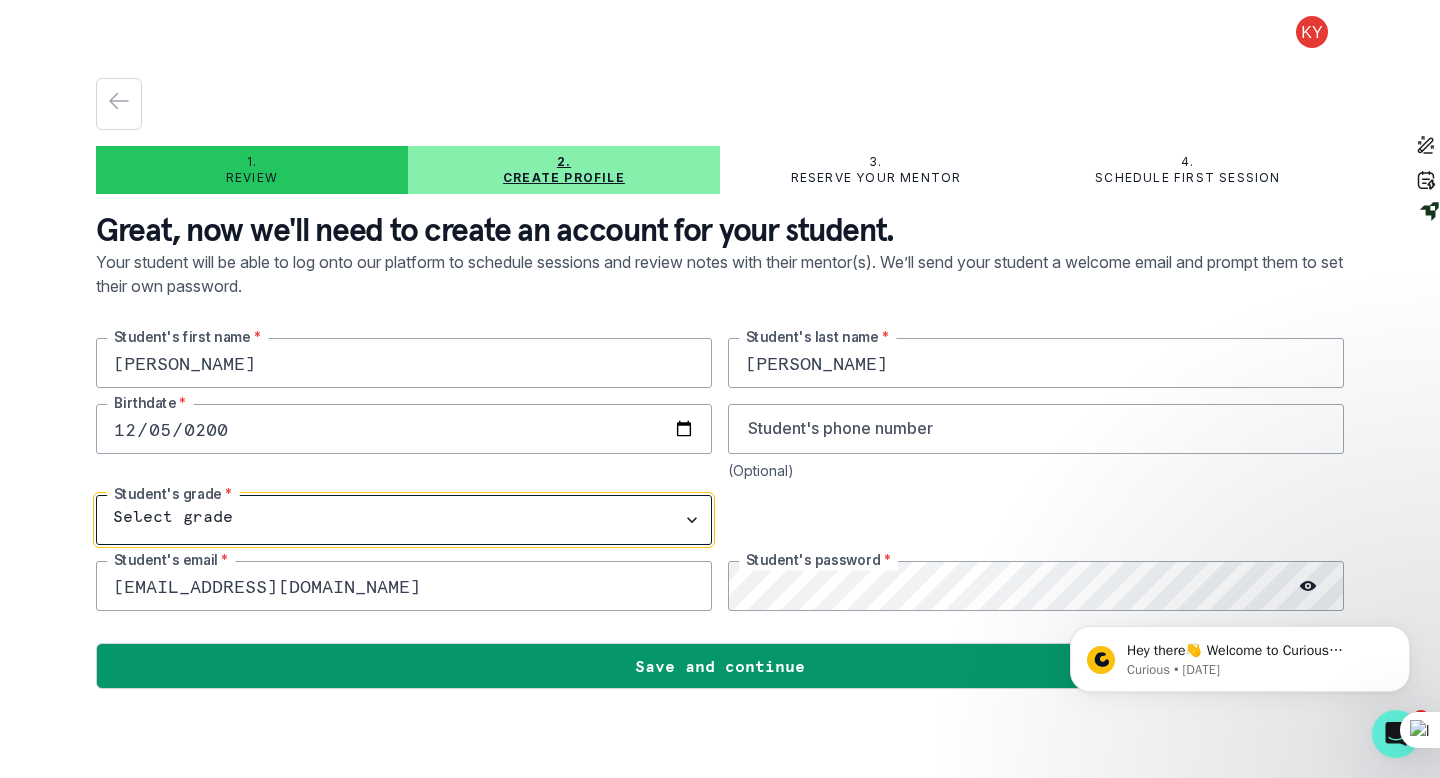click on "Select grade 1st Grade 2nd Grade 3rd Grade 4th Grade 5th Grade 6th Grade 7th Grade 8th Grade 9th Grade 10th Grade 11th Grade 12th Grade" at bounding box center [404, 520] 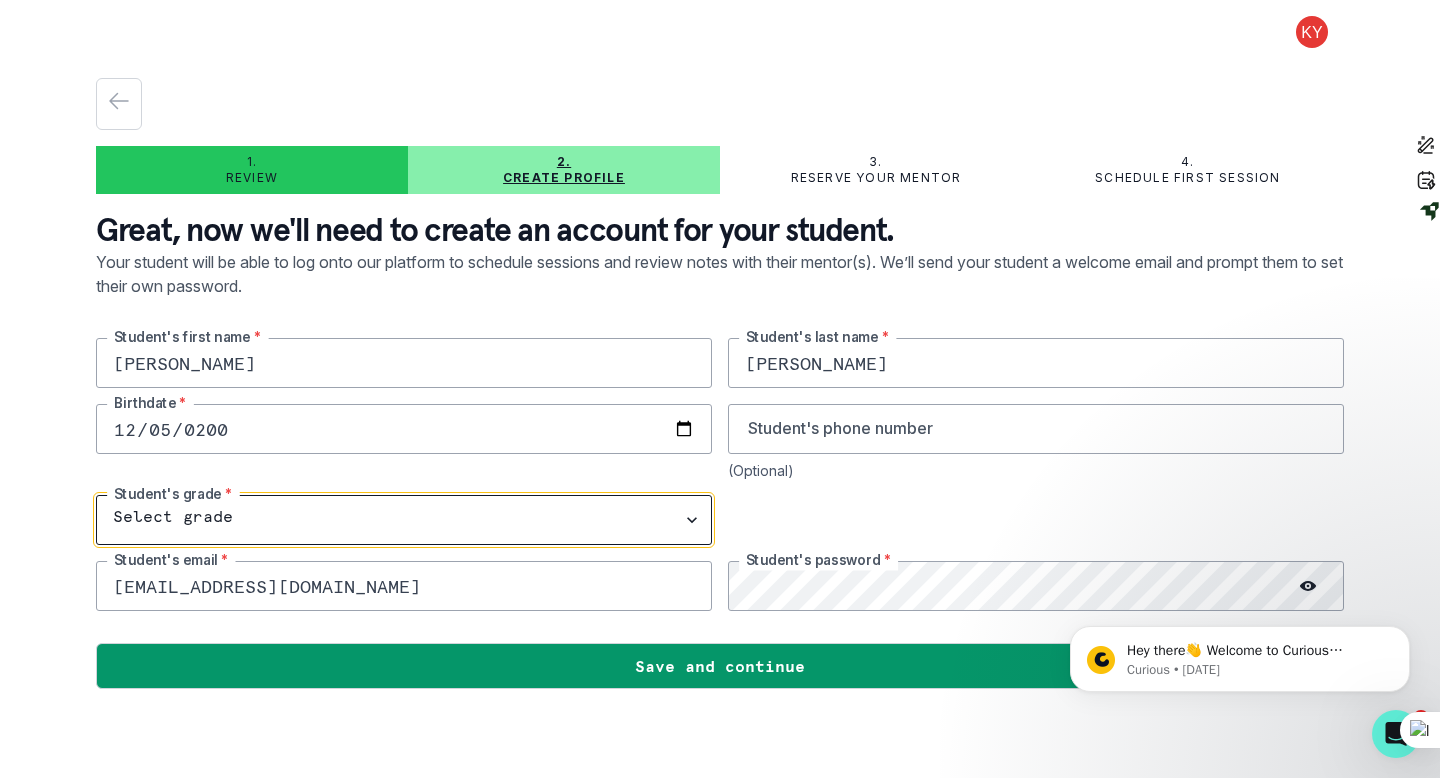 select on "10th Grade" 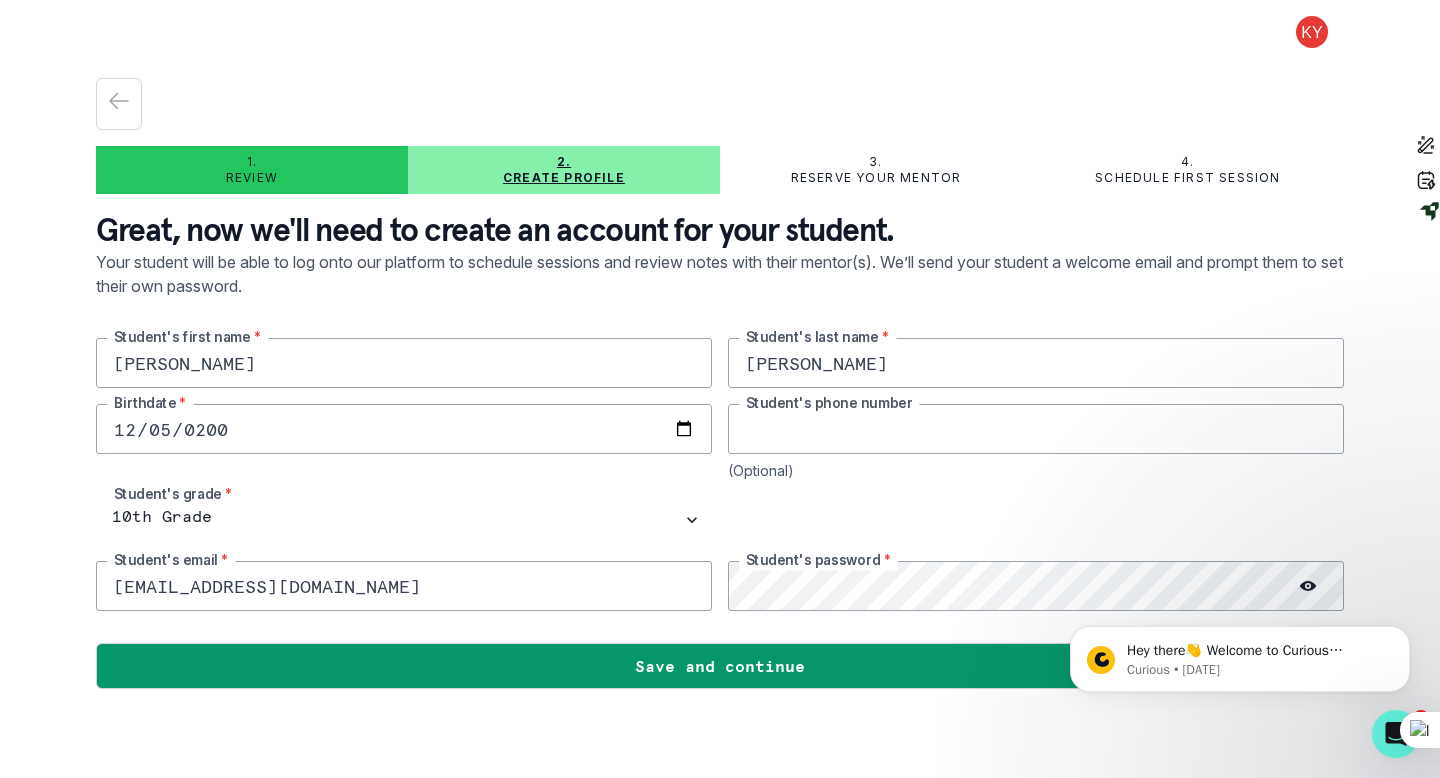 click at bounding box center [1036, 429] 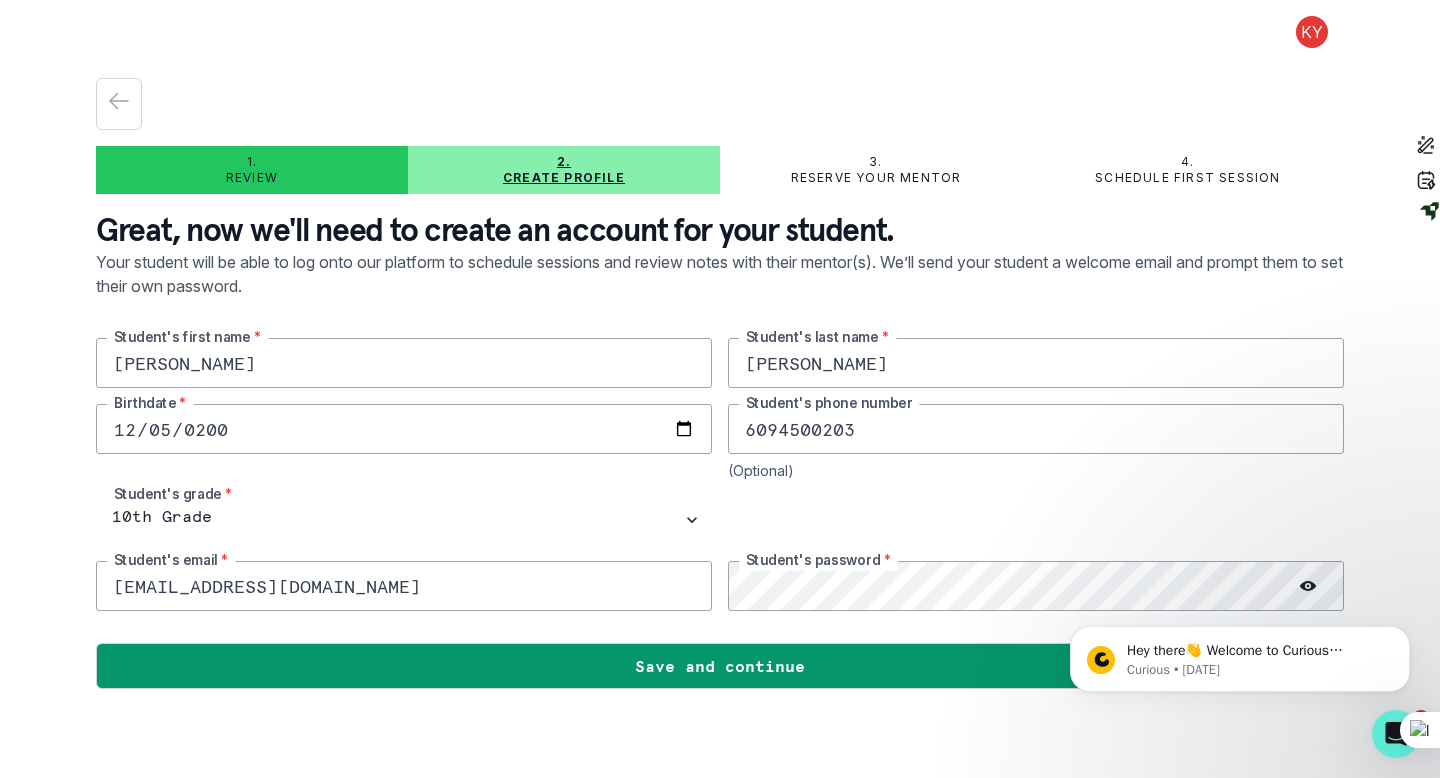 click on "Hey there👋 Welcome to Curious Cardinals 🙌 Take a look around! If you have any questions or are experiencing issues with the platform, just reply to this message. Curious Curious • [DATE]" at bounding box center (1240, 654) 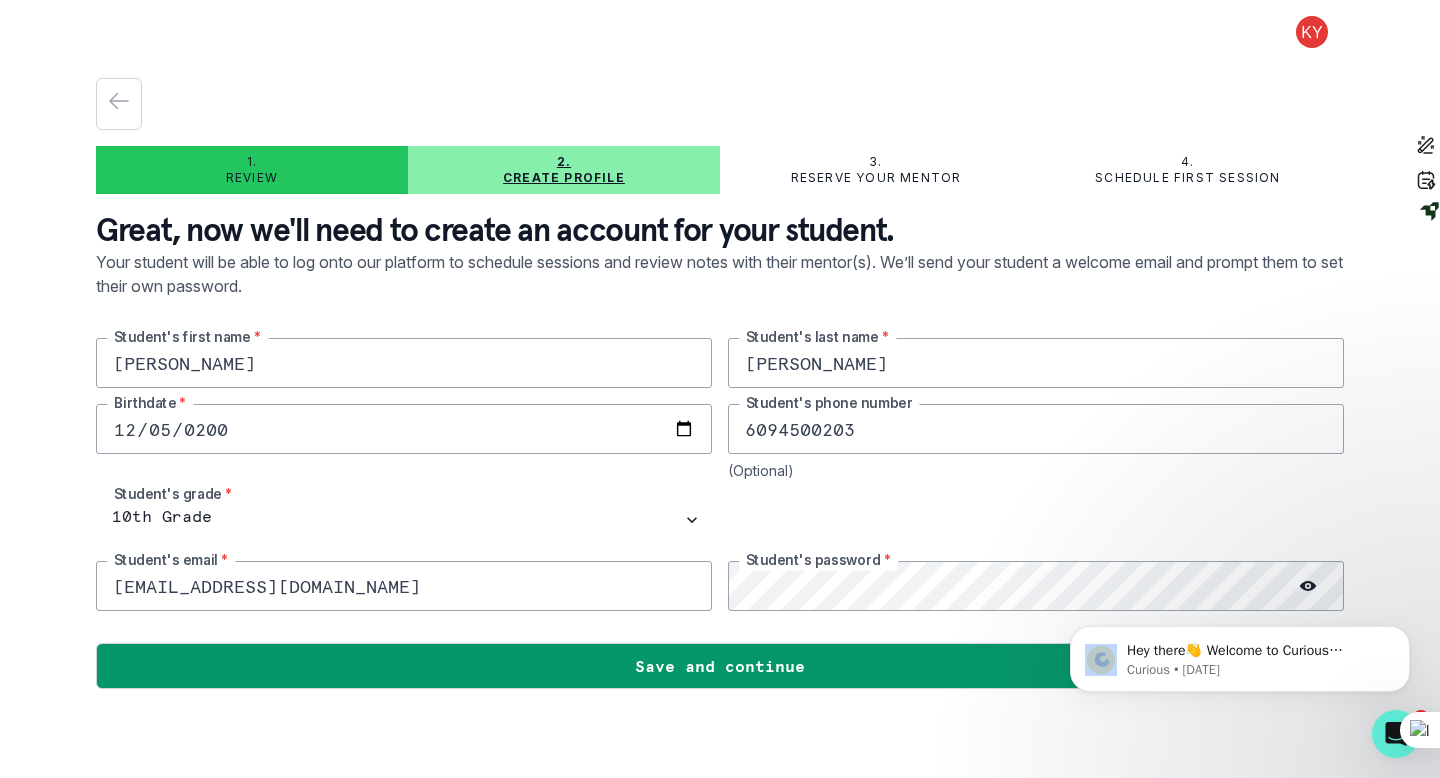 click on "Hey there👋 Welcome to Curious Cardinals 🙌 Take a look around! If you have any questions or are experiencing issues with the platform, just reply to this message. Curious Curious • [DATE]" 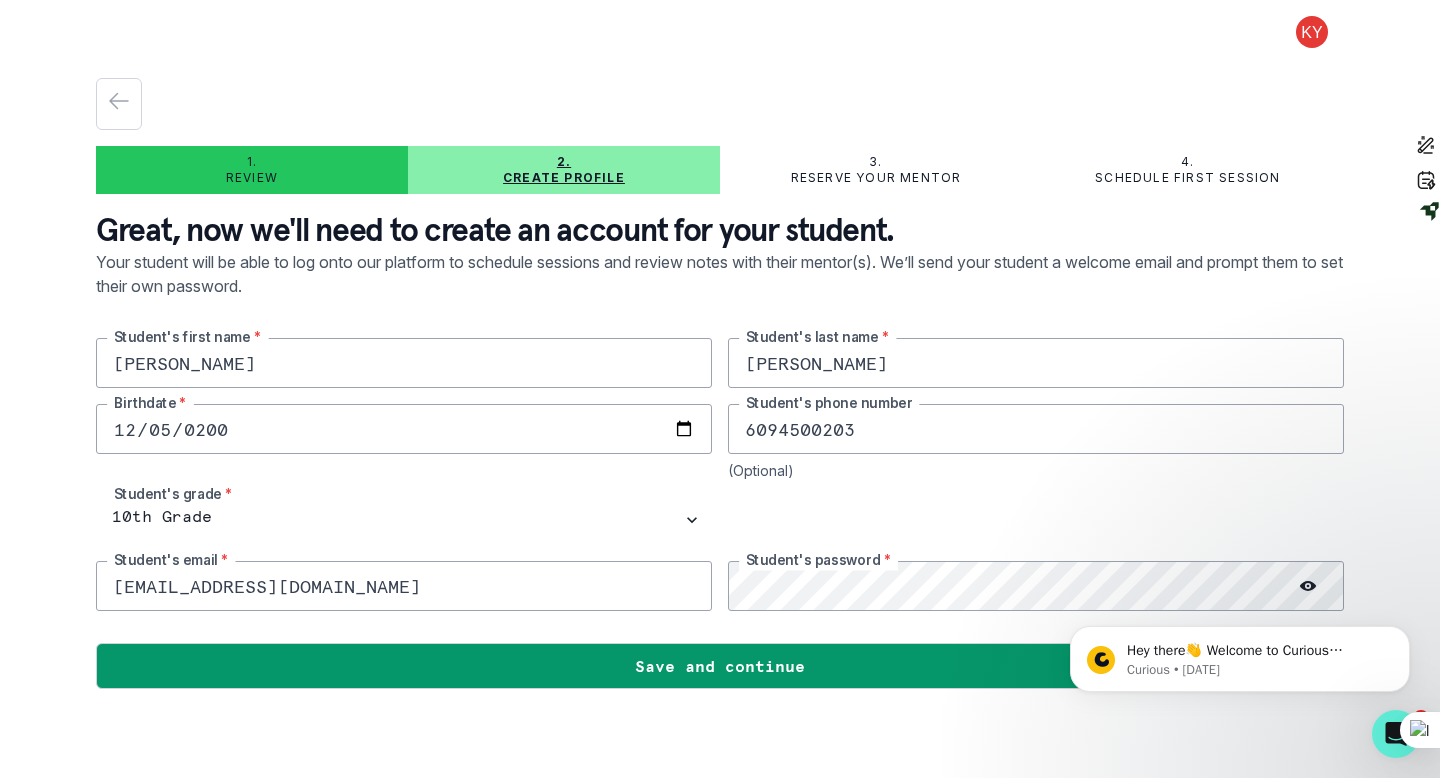 click on "Hey there👋 Welcome to Curious Cardinals 🙌 Take a look around! If you have any questions or are experiencing issues with the platform, just reply to this message. Curious Curious • [DATE]" 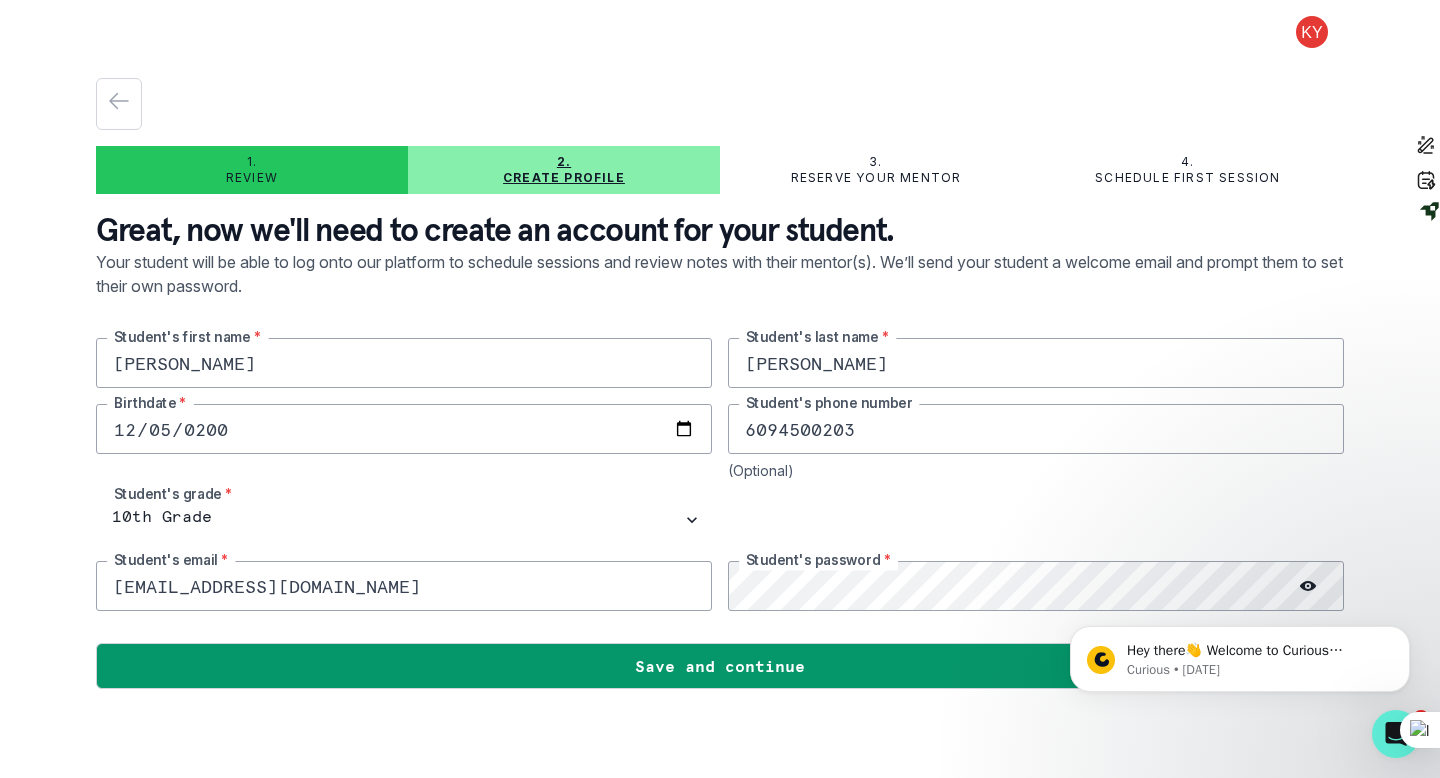 click on "Hey there👋 Welcome to Curious Cardinals 🙌 Take a look around! If you have any questions or are experiencing issues with the platform, just reply to this message. Curious Curious • [DATE]" 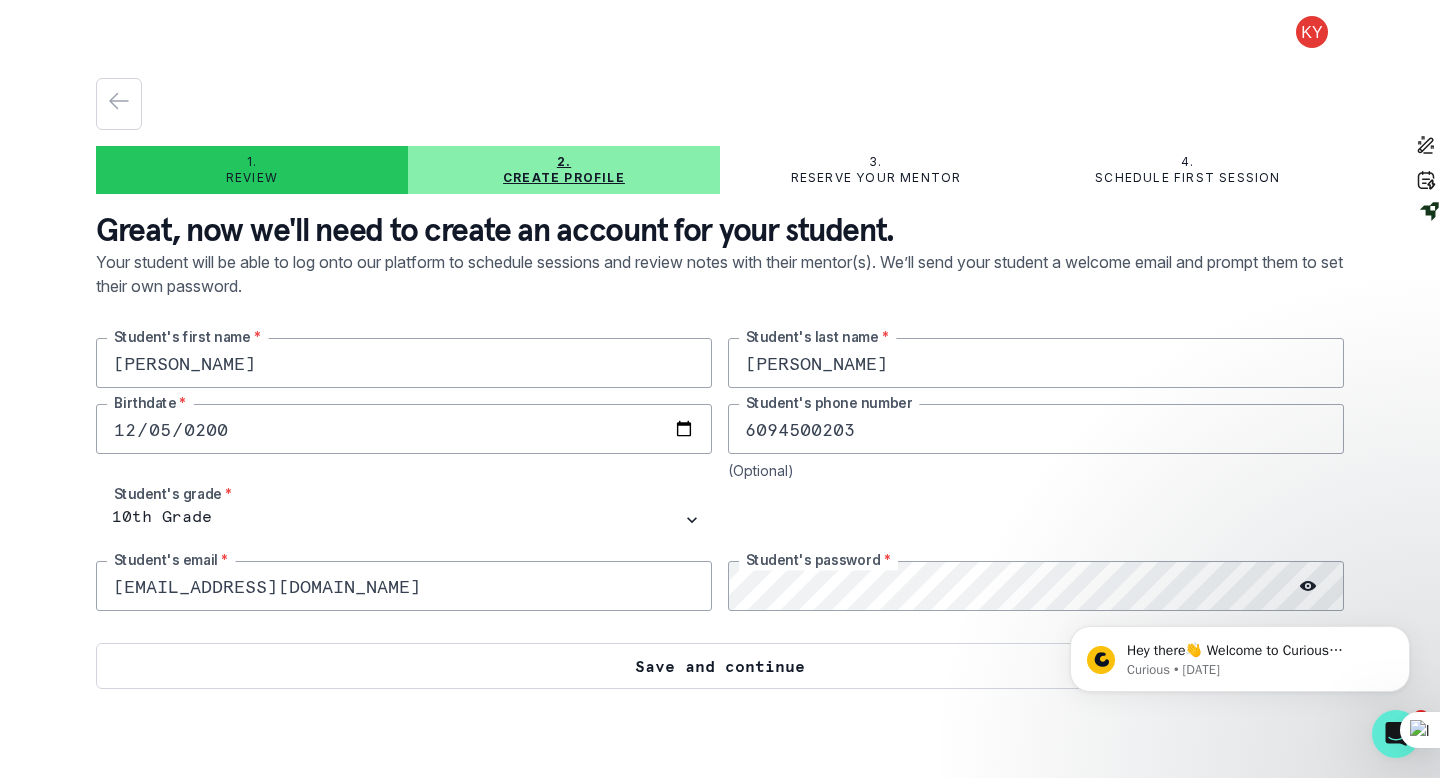 click on "Save and continue" at bounding box center (720, 666) 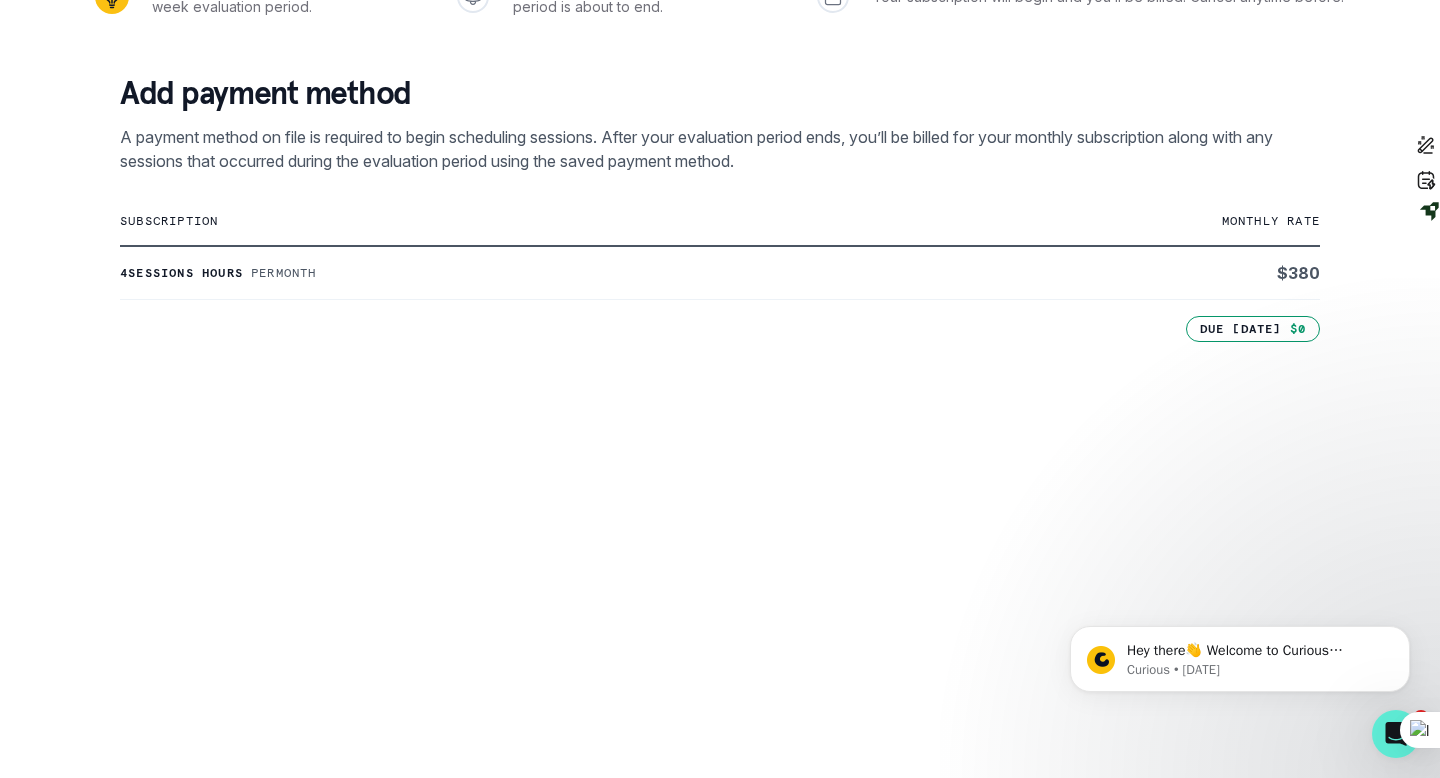 scroll, scrollTop: 353, scrollLeft: 0, axis: vertical 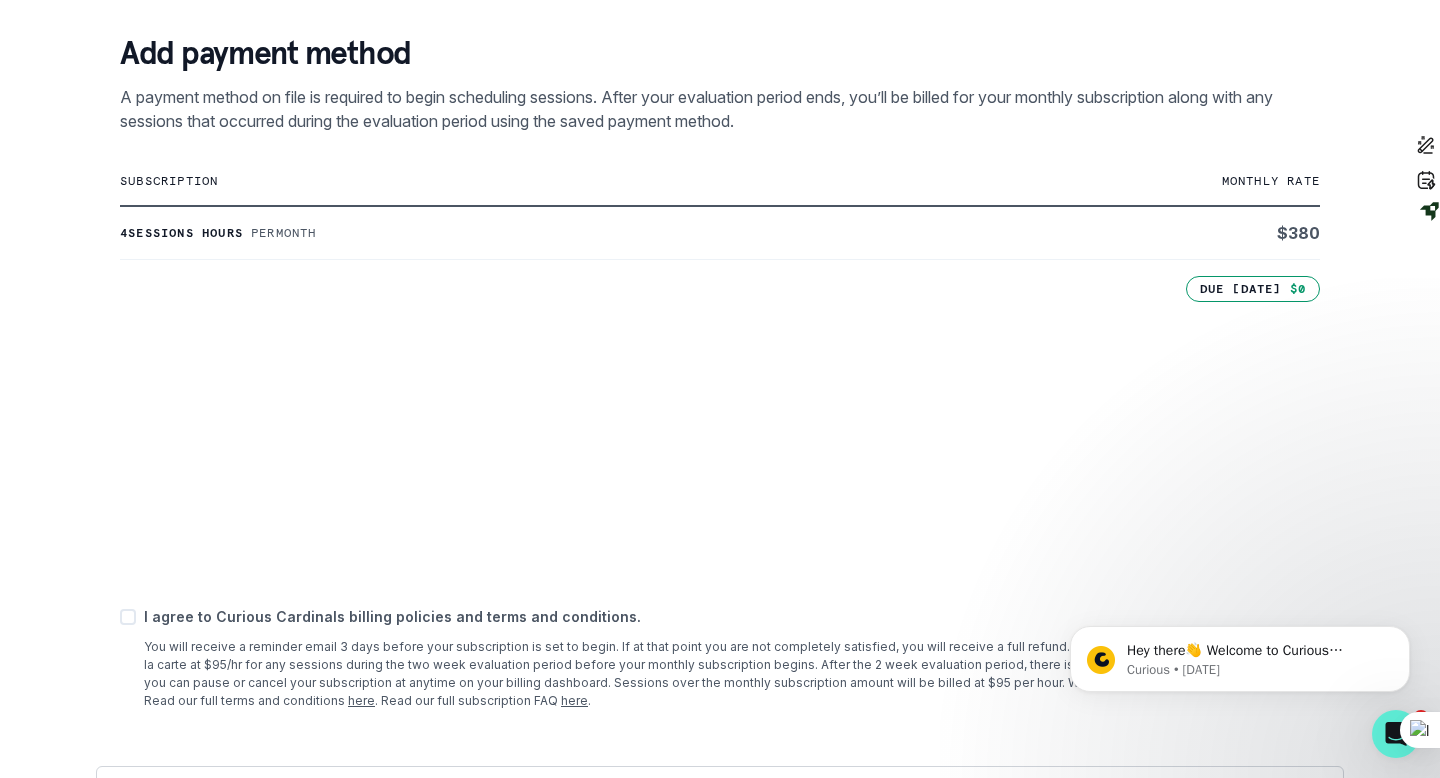 click at bounding box center (128, 617) 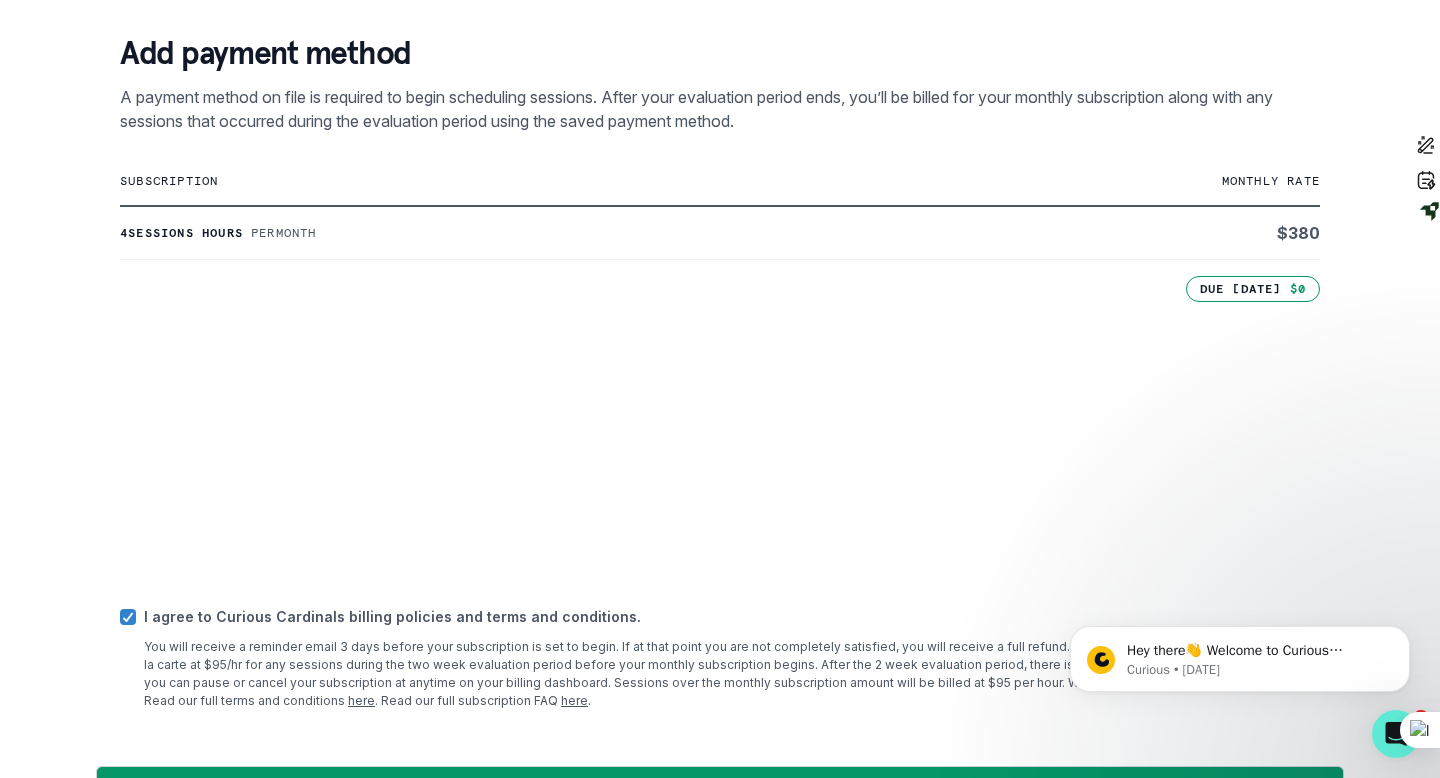 scroll, scrollTop: 412, scrollLeft: 0, axis: vertical 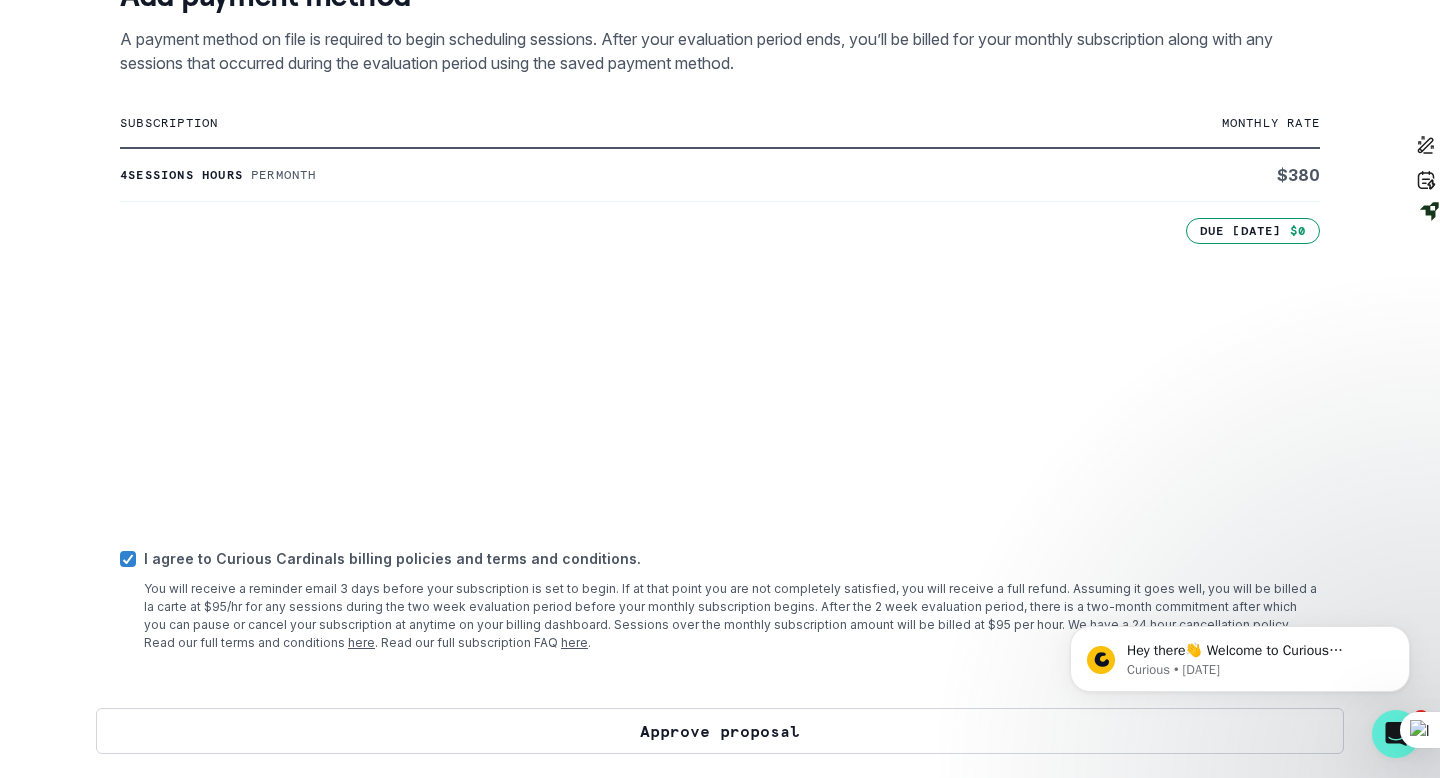 click on "Approve proposal" at bounding box center (720, 731) 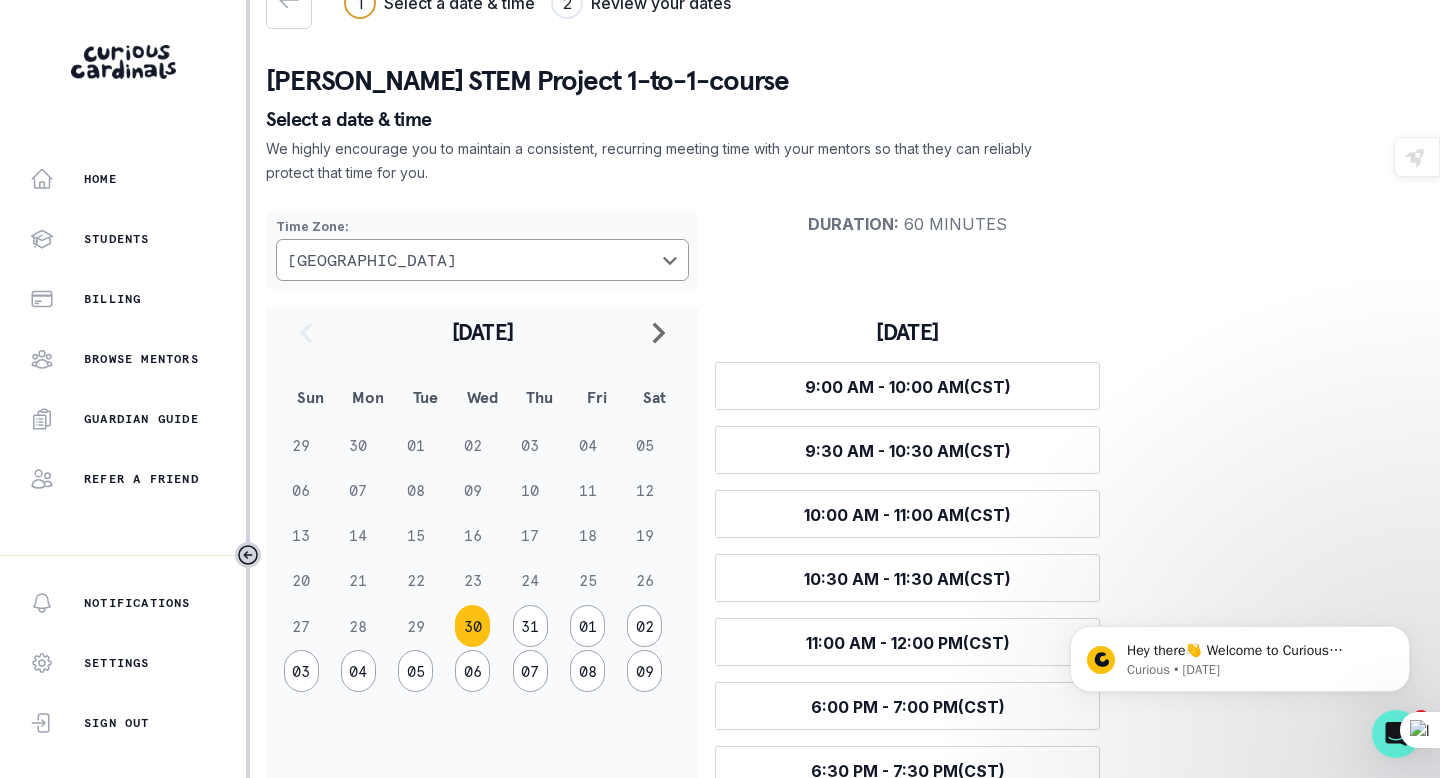 scroll, scrollTop: 52, scrollLeft: 0, axis: vertical 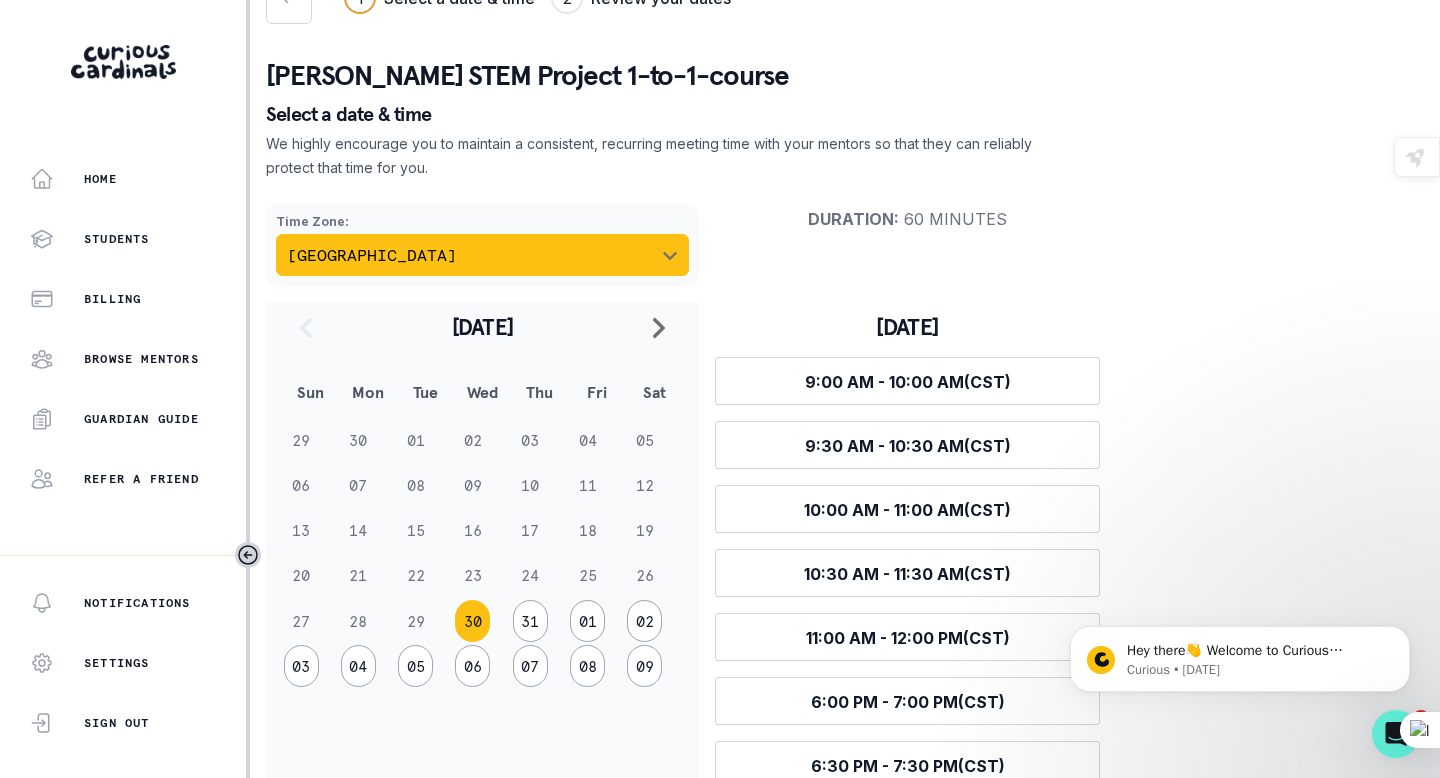 click on "[GEOGRAPHIC_DATA]" at bounding box center (482, 255) 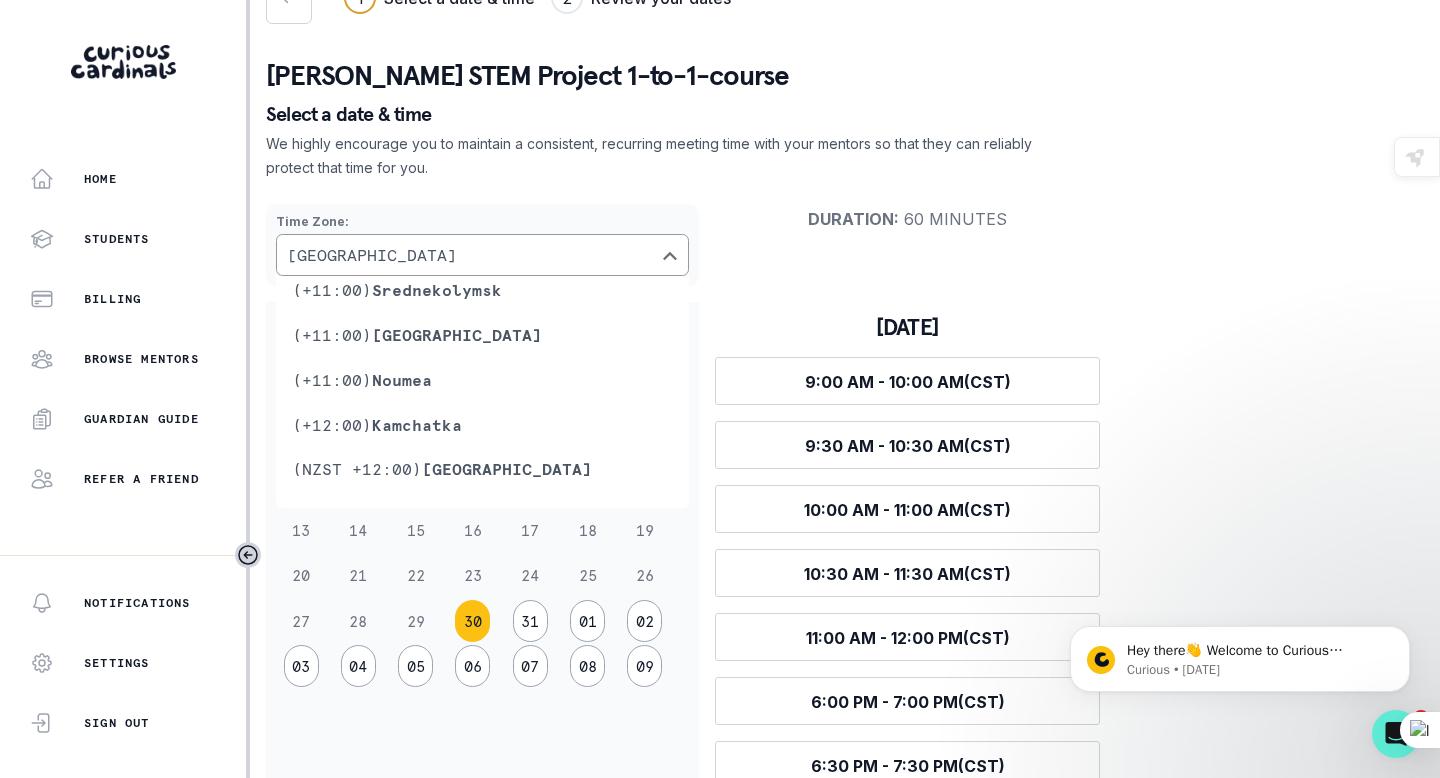 scroll, scrollTop: 5763, scrollLeft: 0, axis: vertical 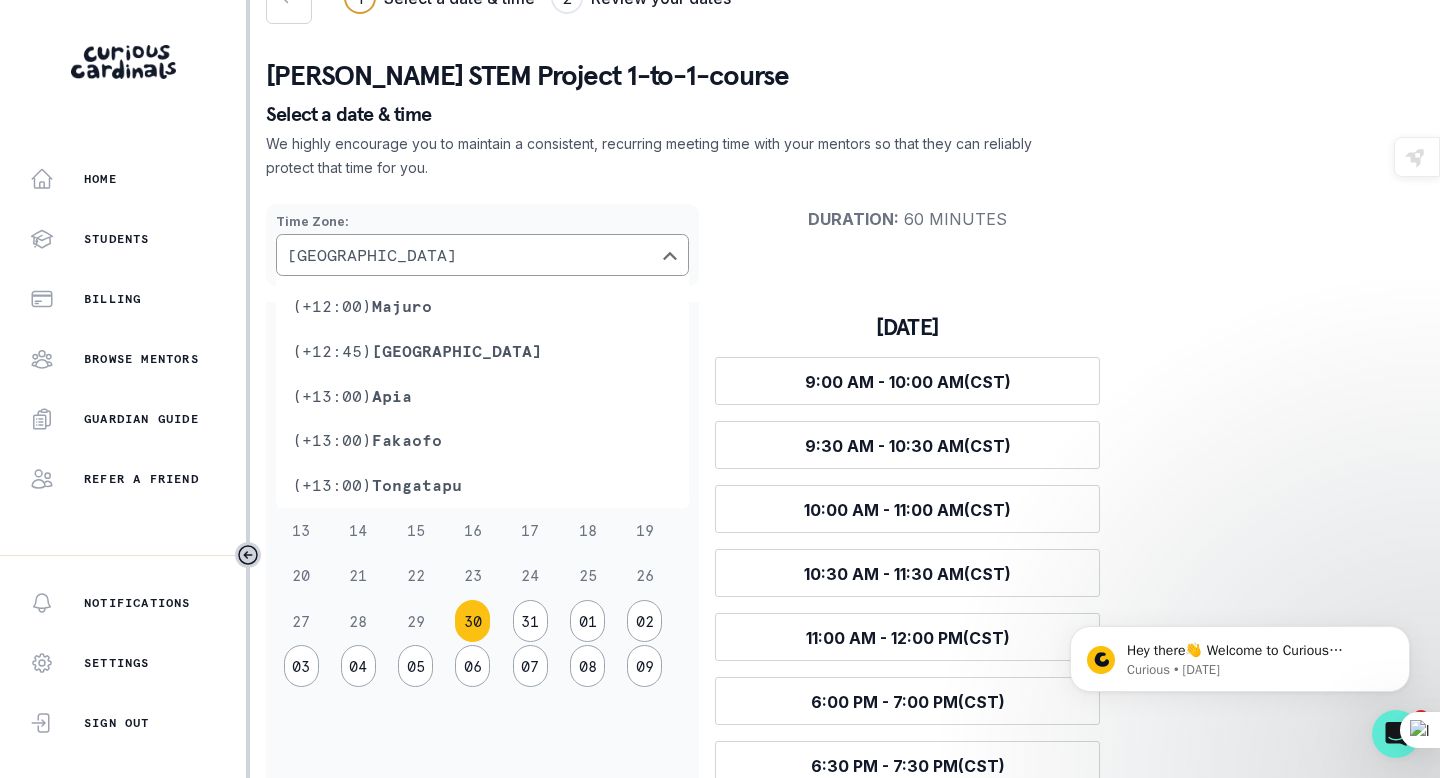 click on "(+12:00)  [PERSON_NAME]" at bounding box center [482, 306] 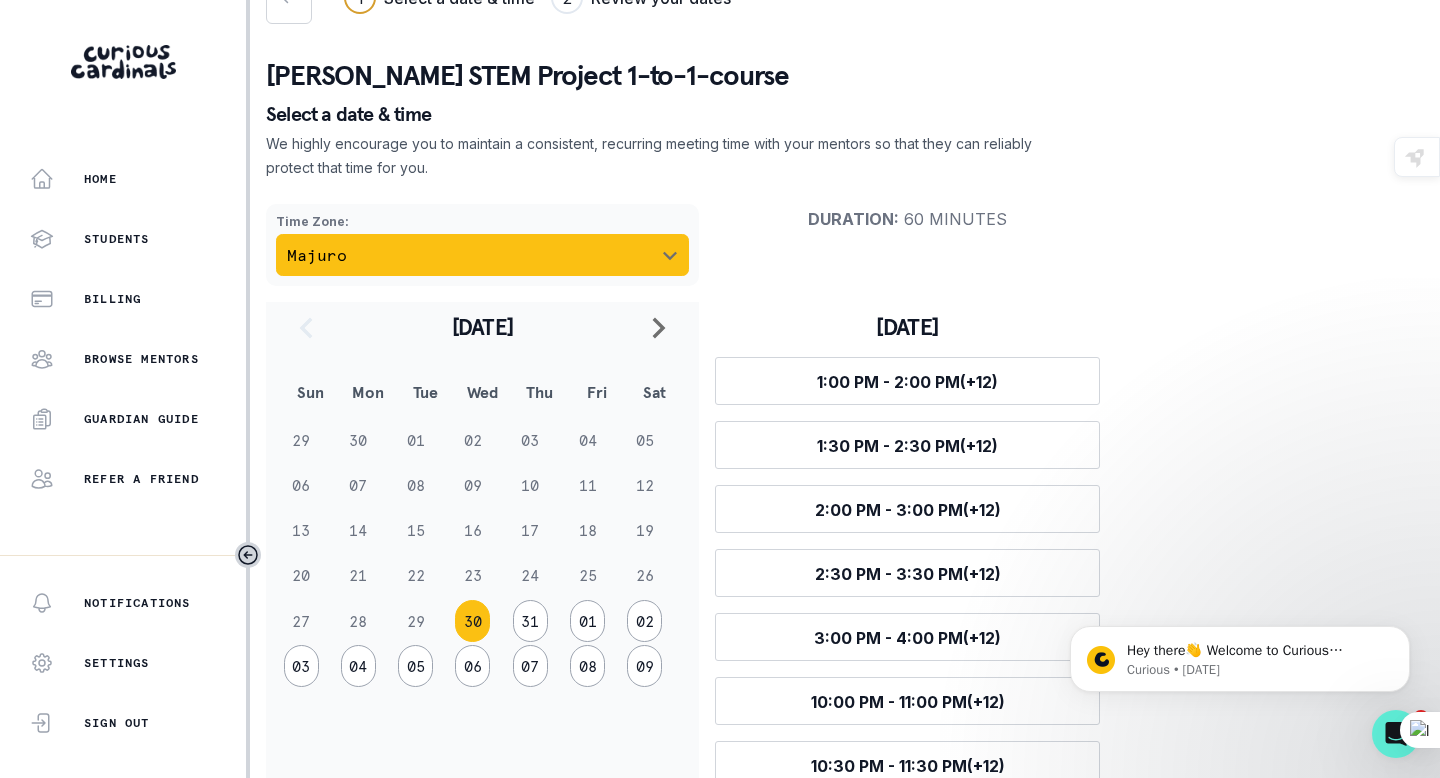 click on "Majuro" at bounding box center (482, 255) 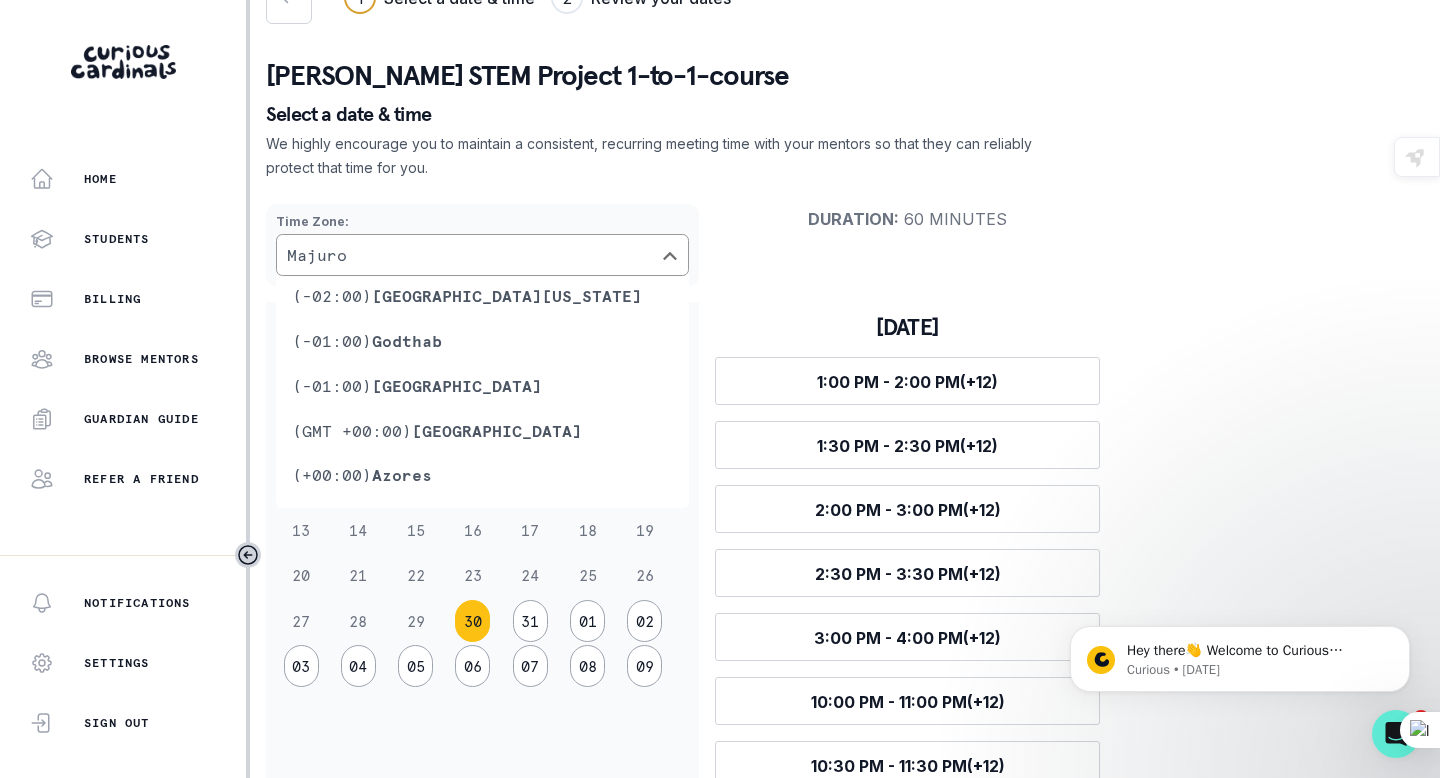 scroll, scrollTop: 0, scrollLeft: 0, axis: both 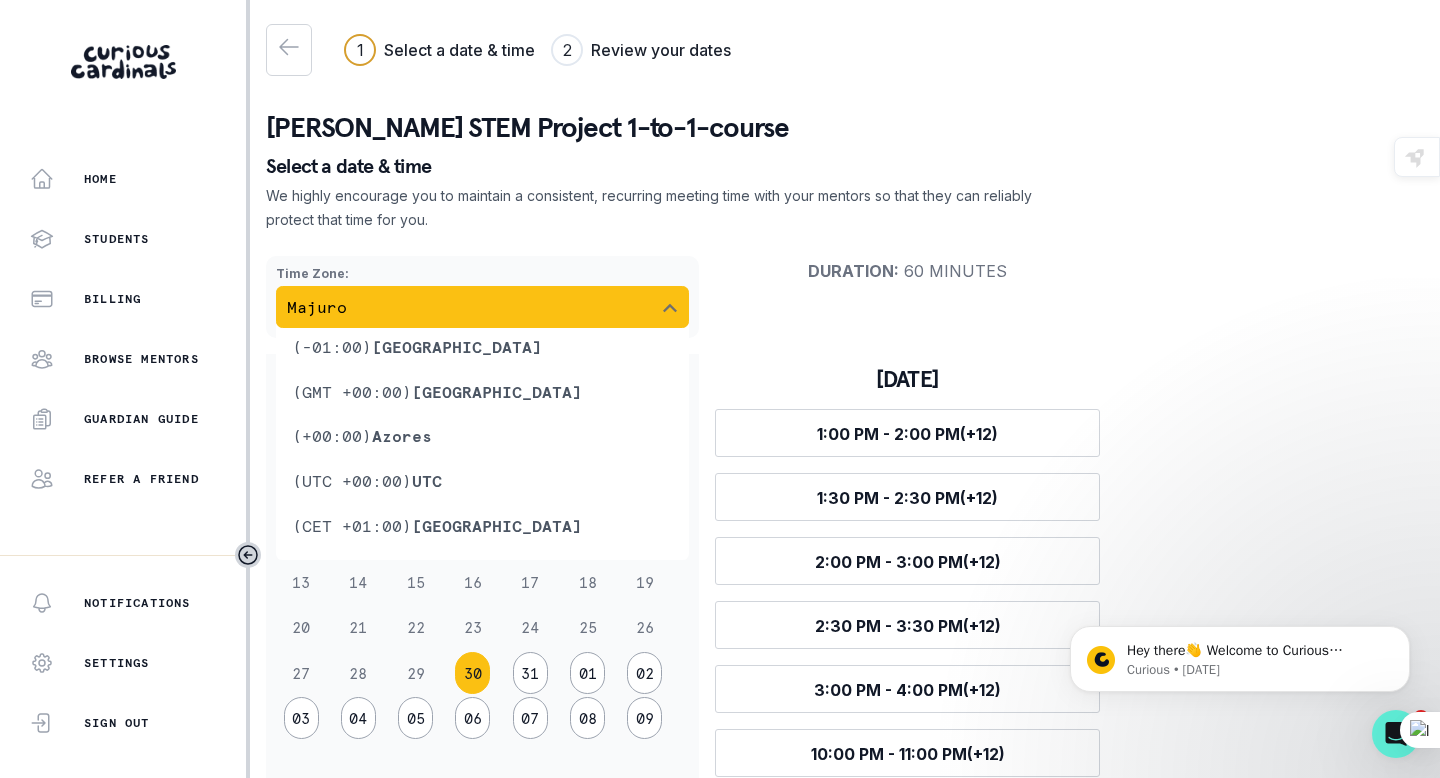 click on "Majuro" at bounding box center (482, 307) 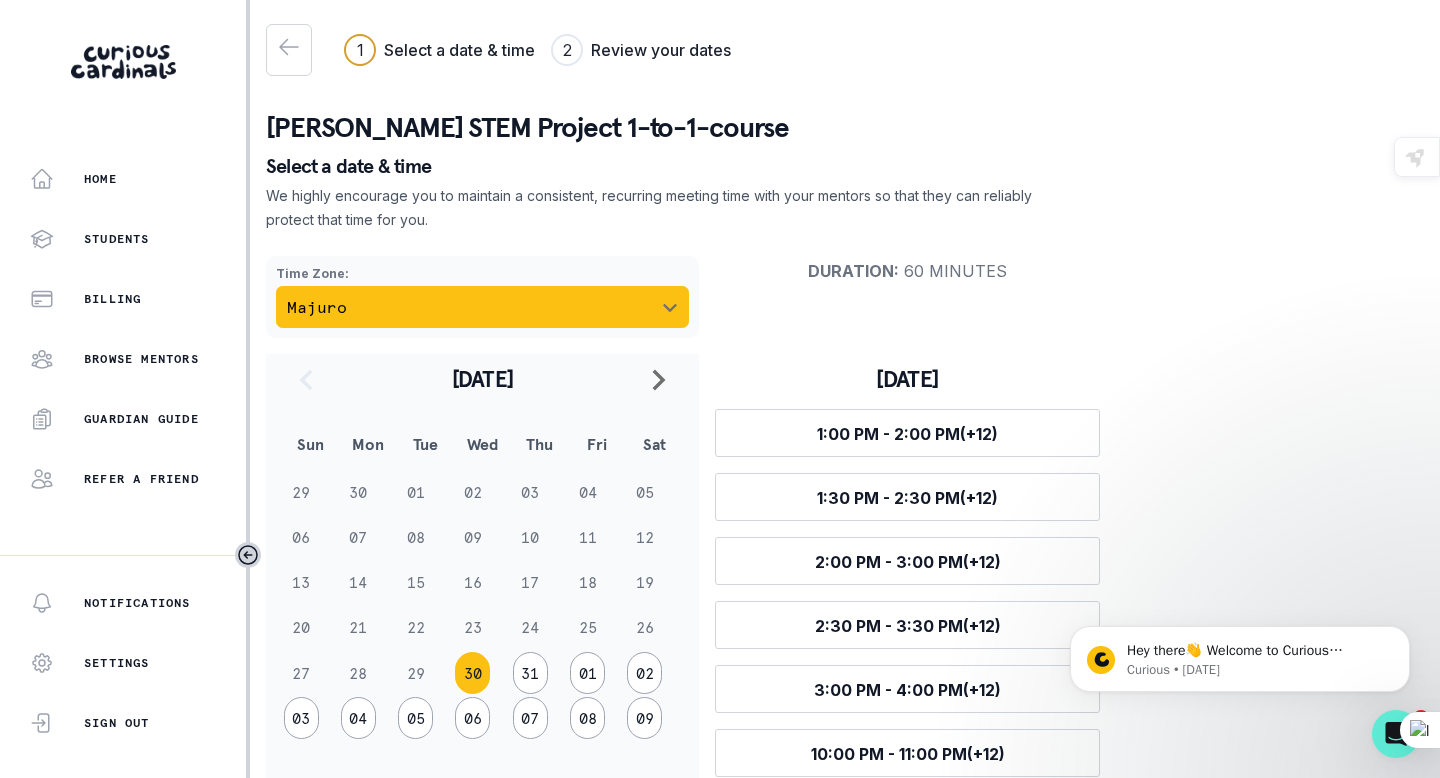 click on "Majuro" at bounding box center (482, 307) 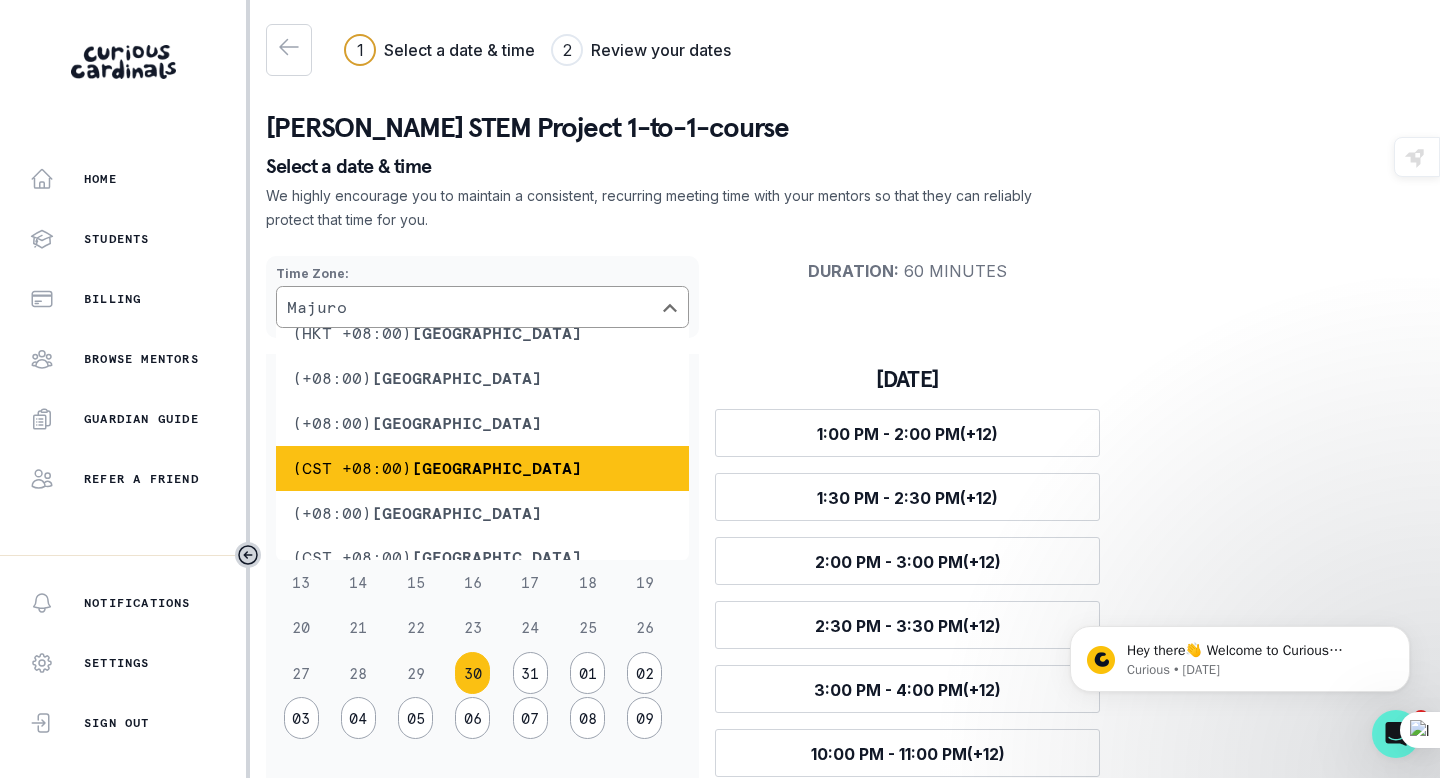 scroll, scrollTop: 4566, scrollLeft: 0, axis: vertical 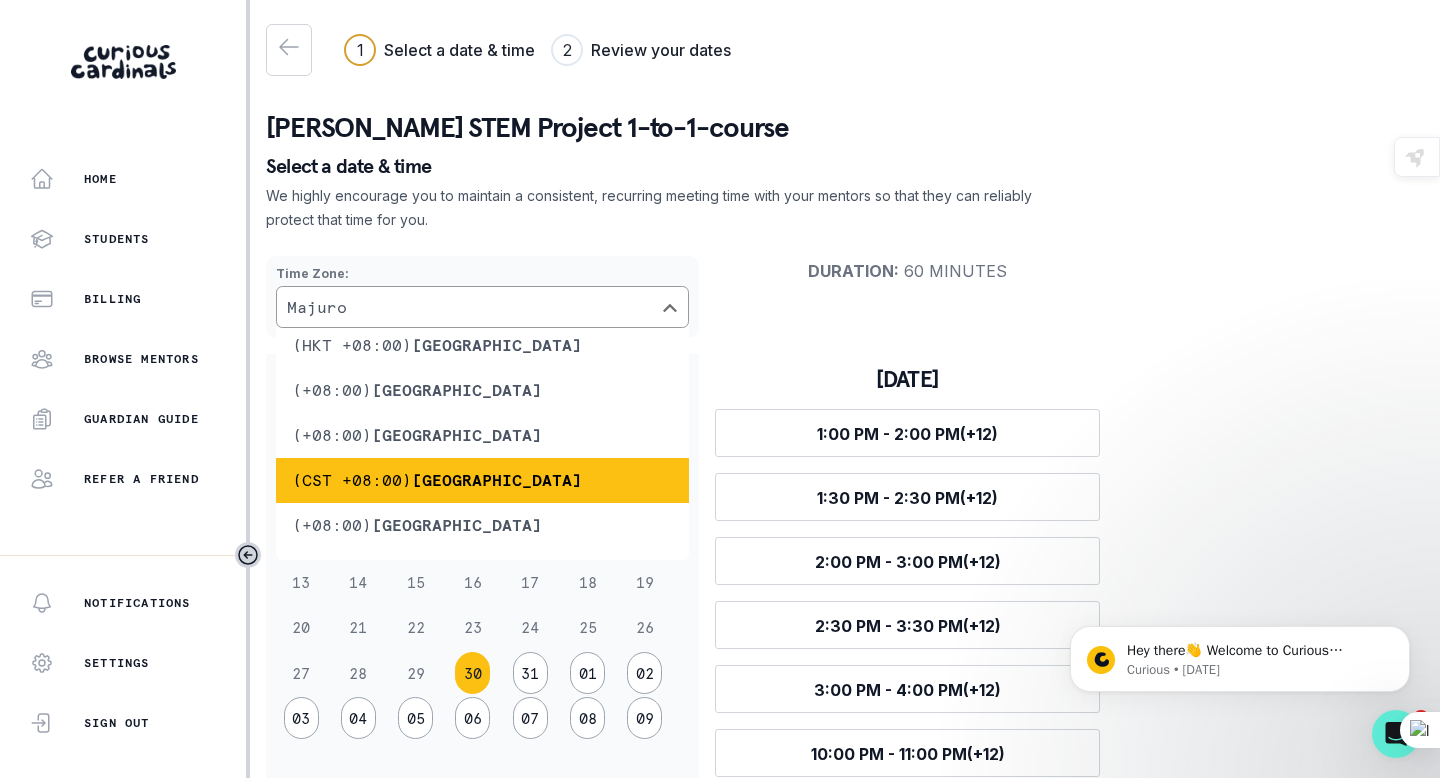 click on "(CST +08:00)  [GEOGRAPHIC_DATA]" at bounding box center [482, 480] 